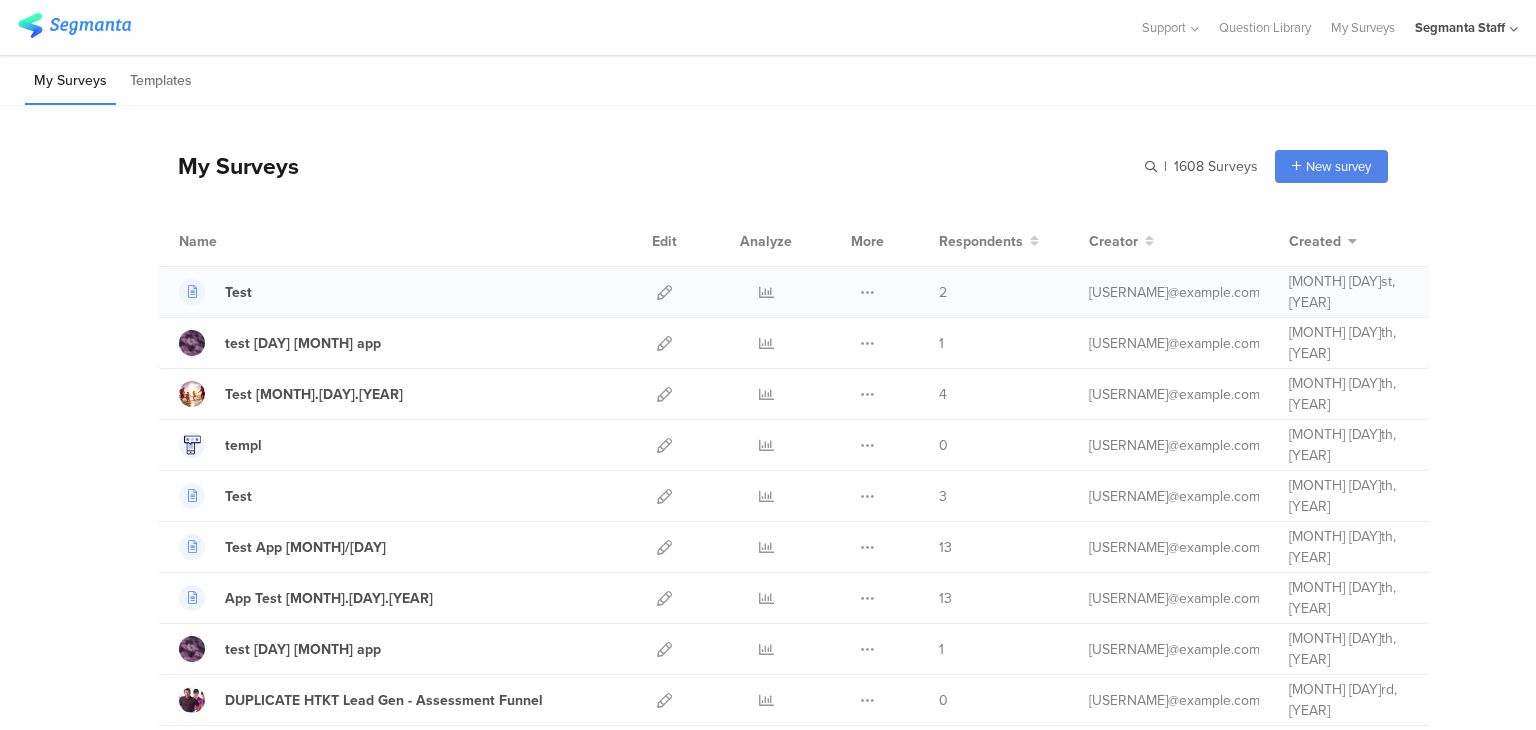 scroll, scrollTop: 0, scrollLeft: 0, axis: both 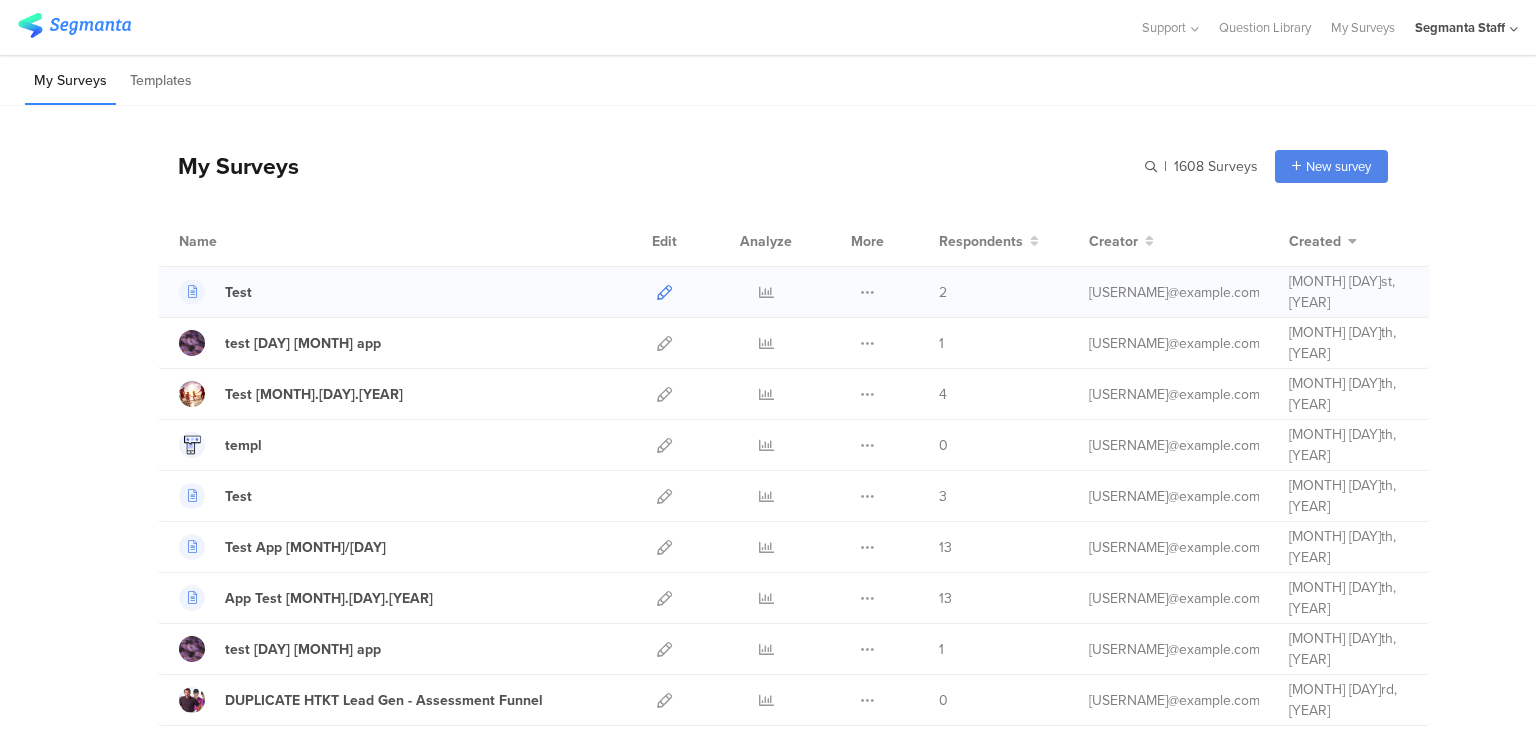 click at bounding box center (664, 292) 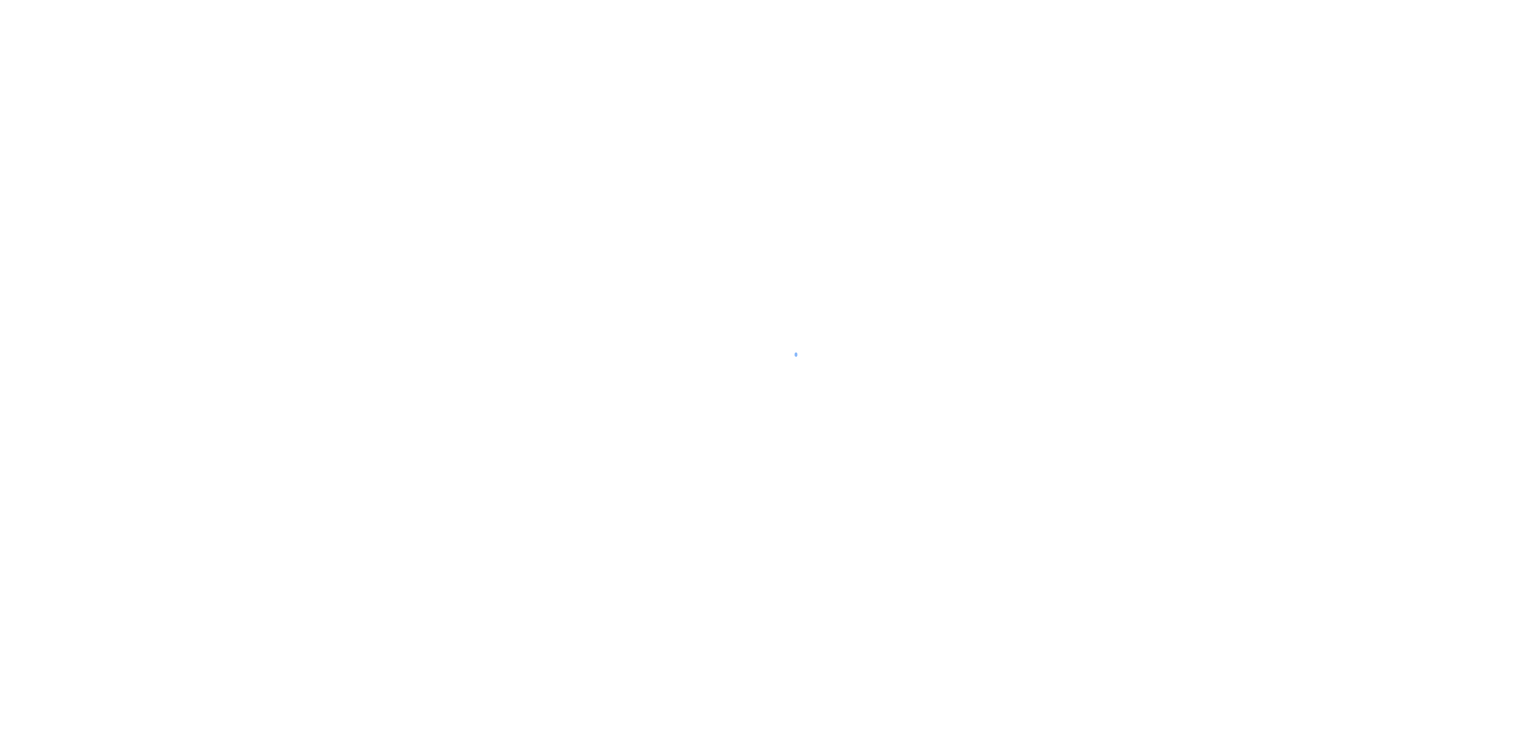 scroll, scrollTop: 0, scrollLeft: 0, axis: both 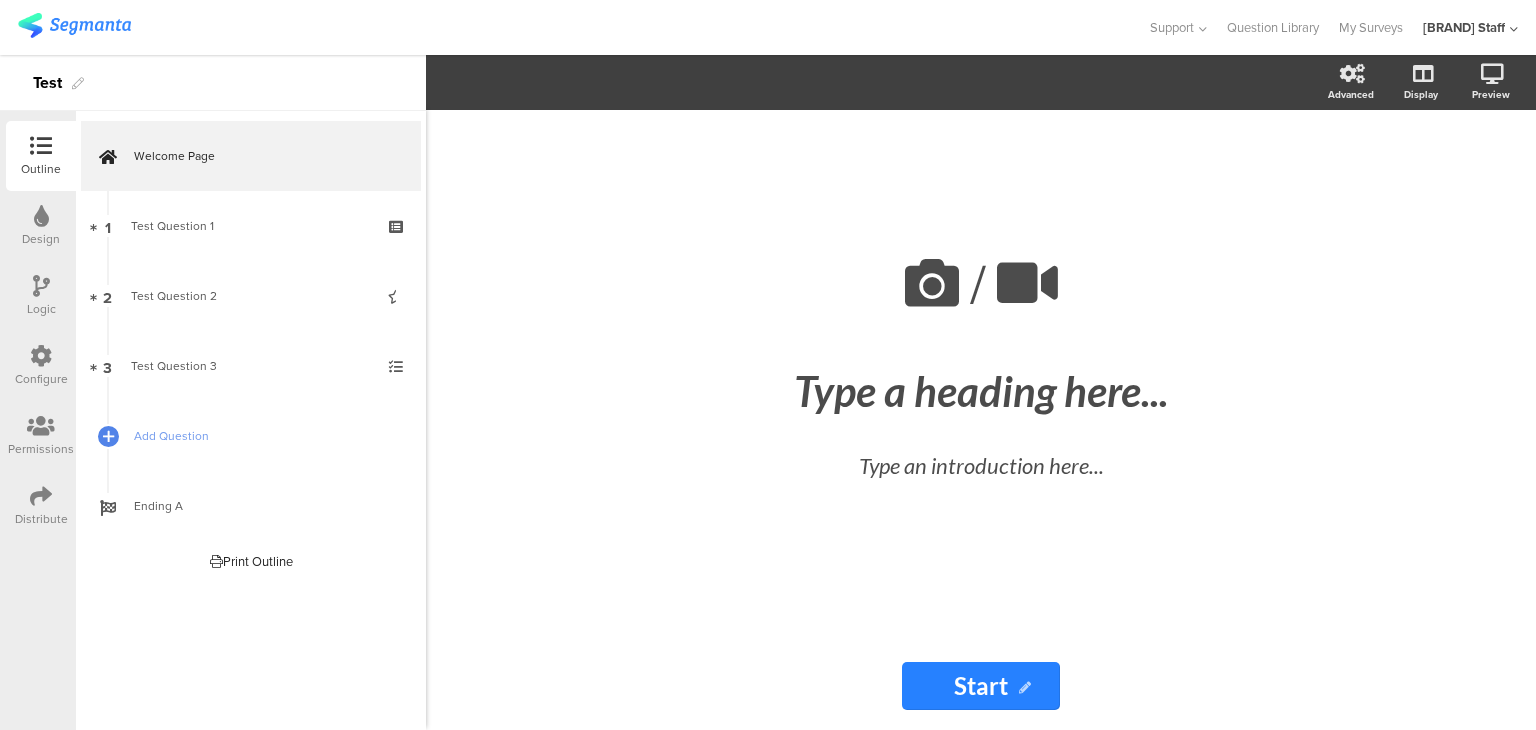 click at bounding box center [41, 496] 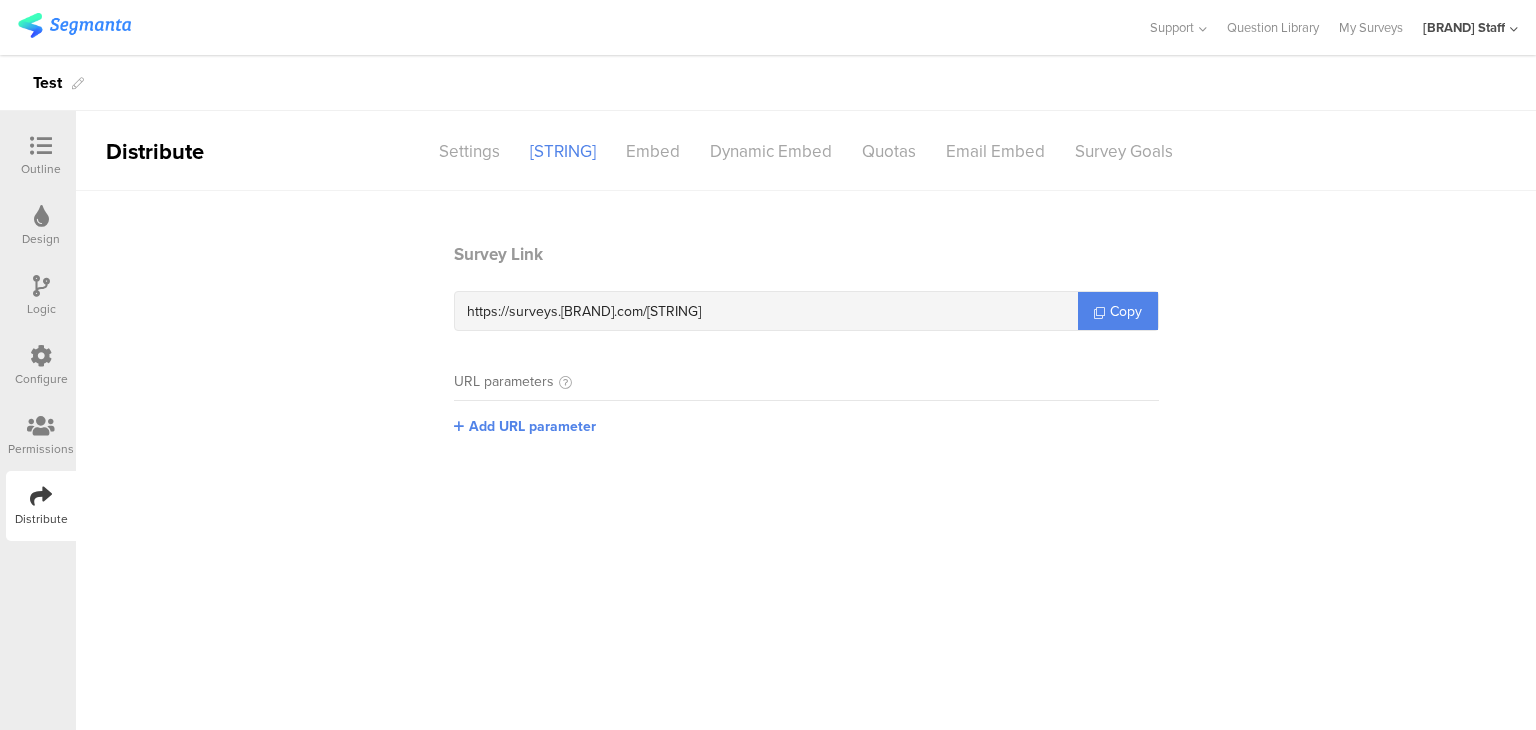 click on "Configure" at bounding box center (41, 366) 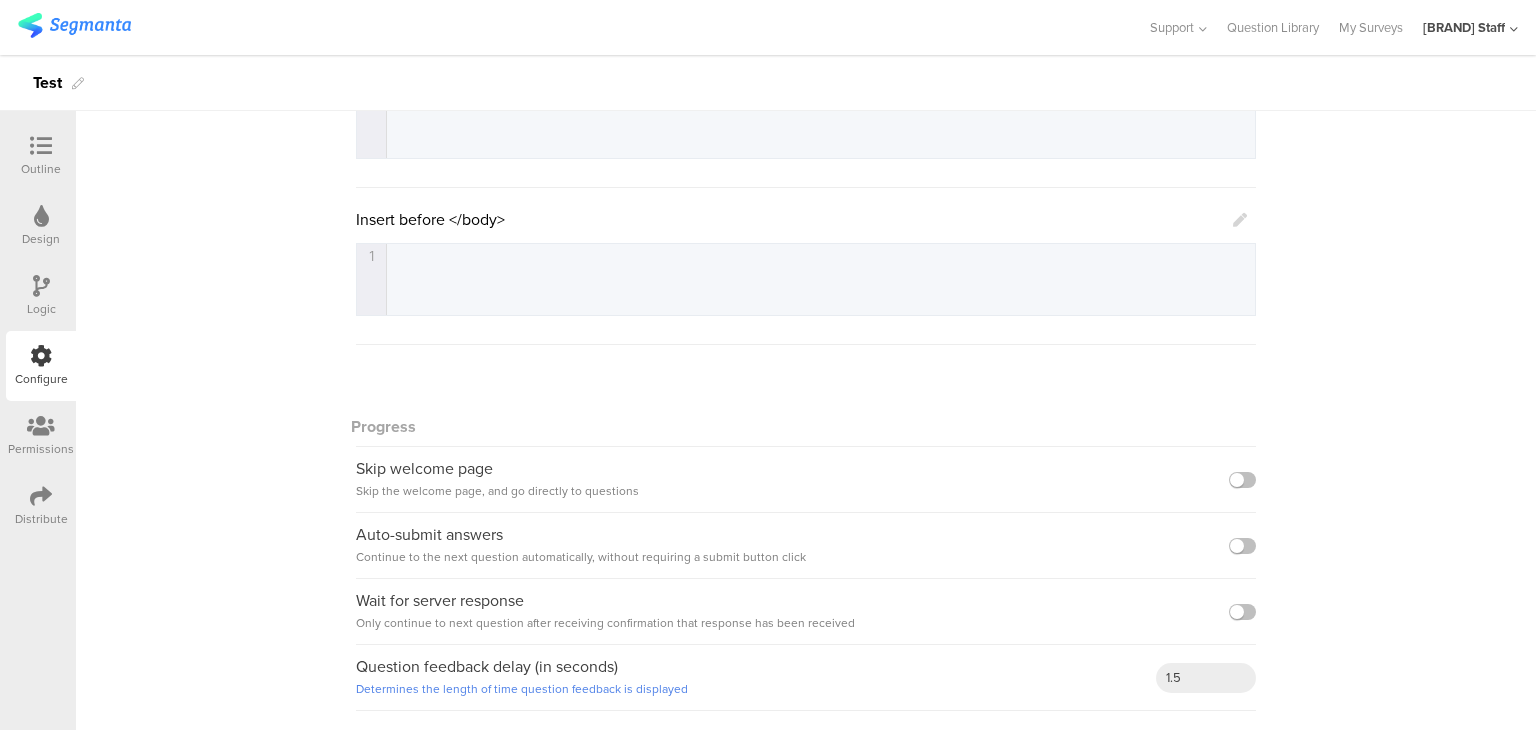 scroll, scrollTop: 400, scrollLeft: 0, axis: vertical 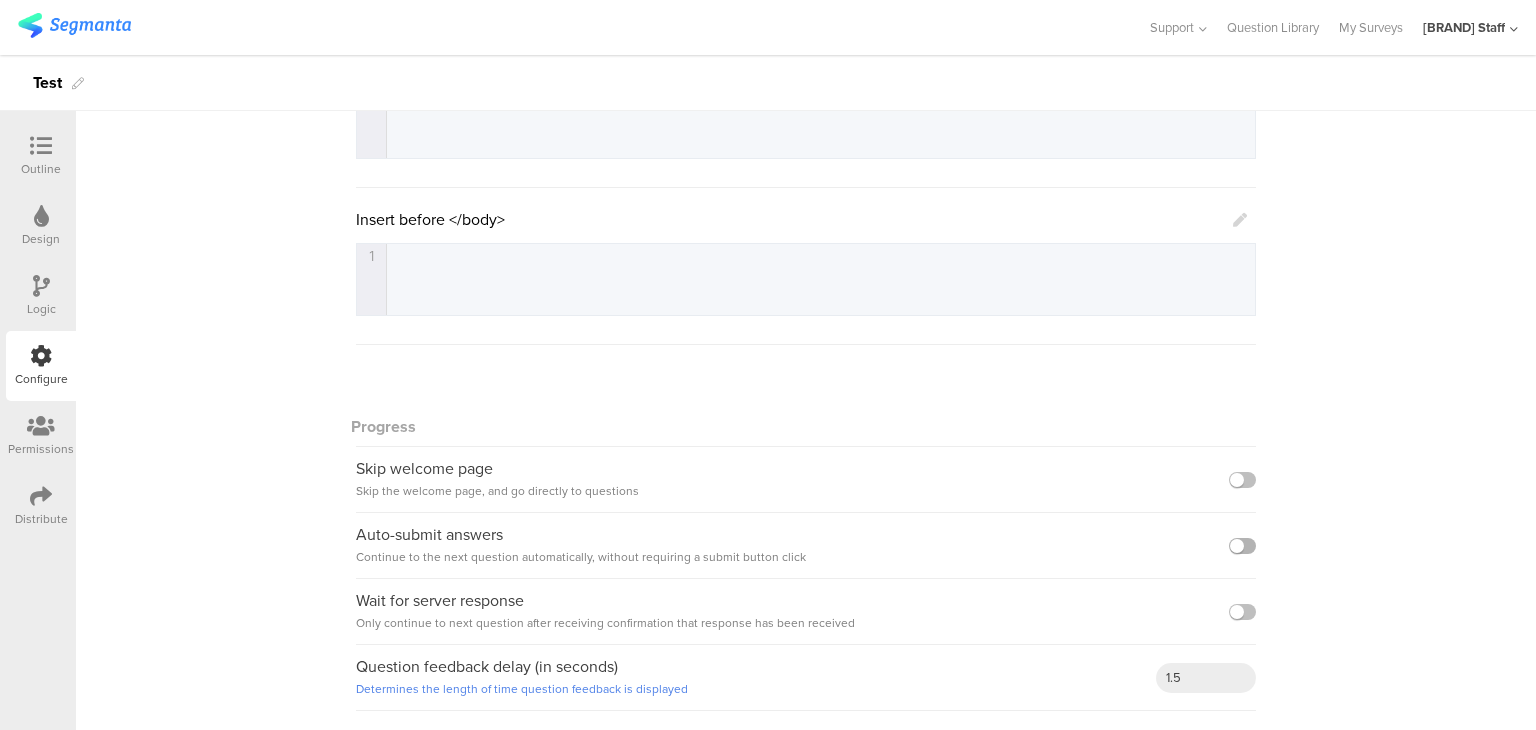 click at bounding box center [1242, 546] 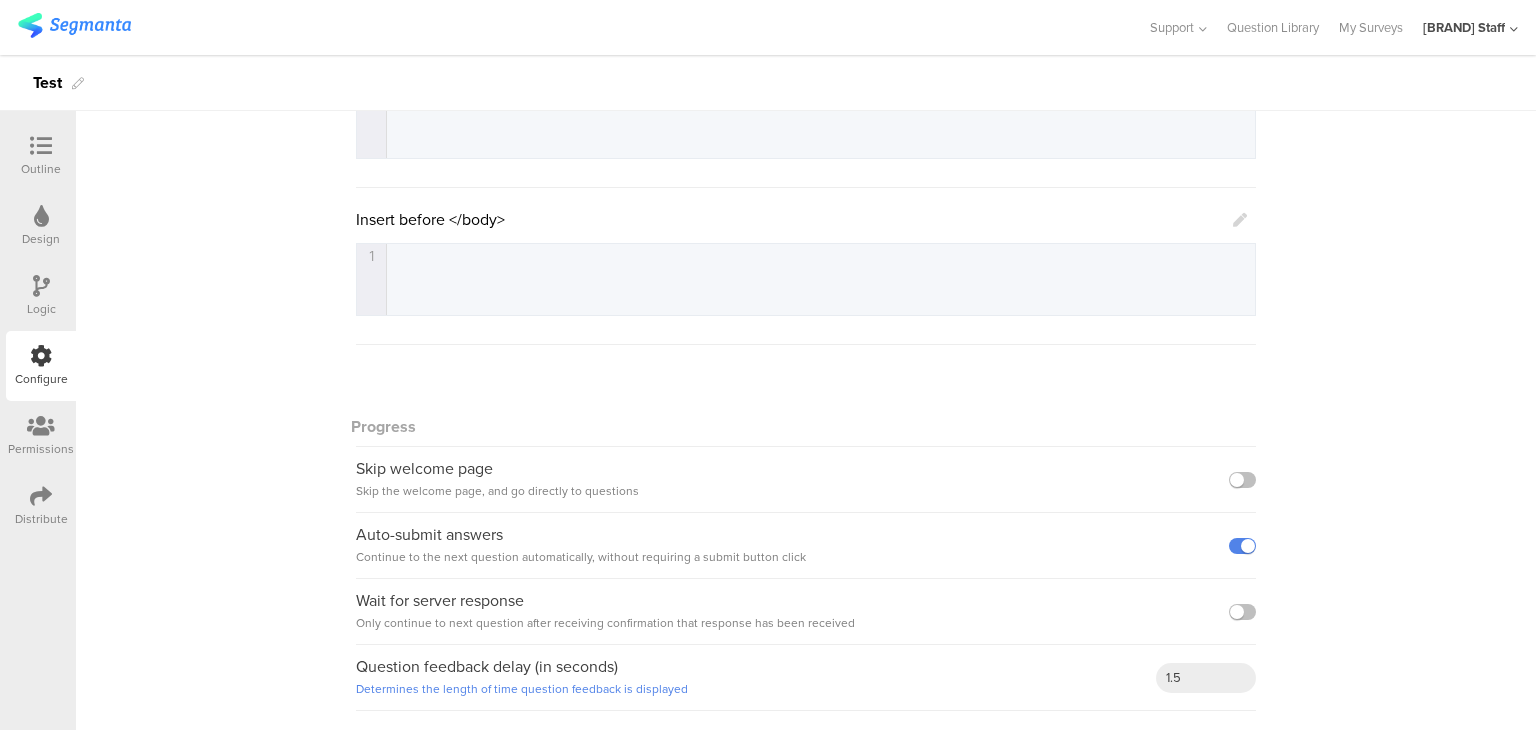 click at bounding box center (41, 496) 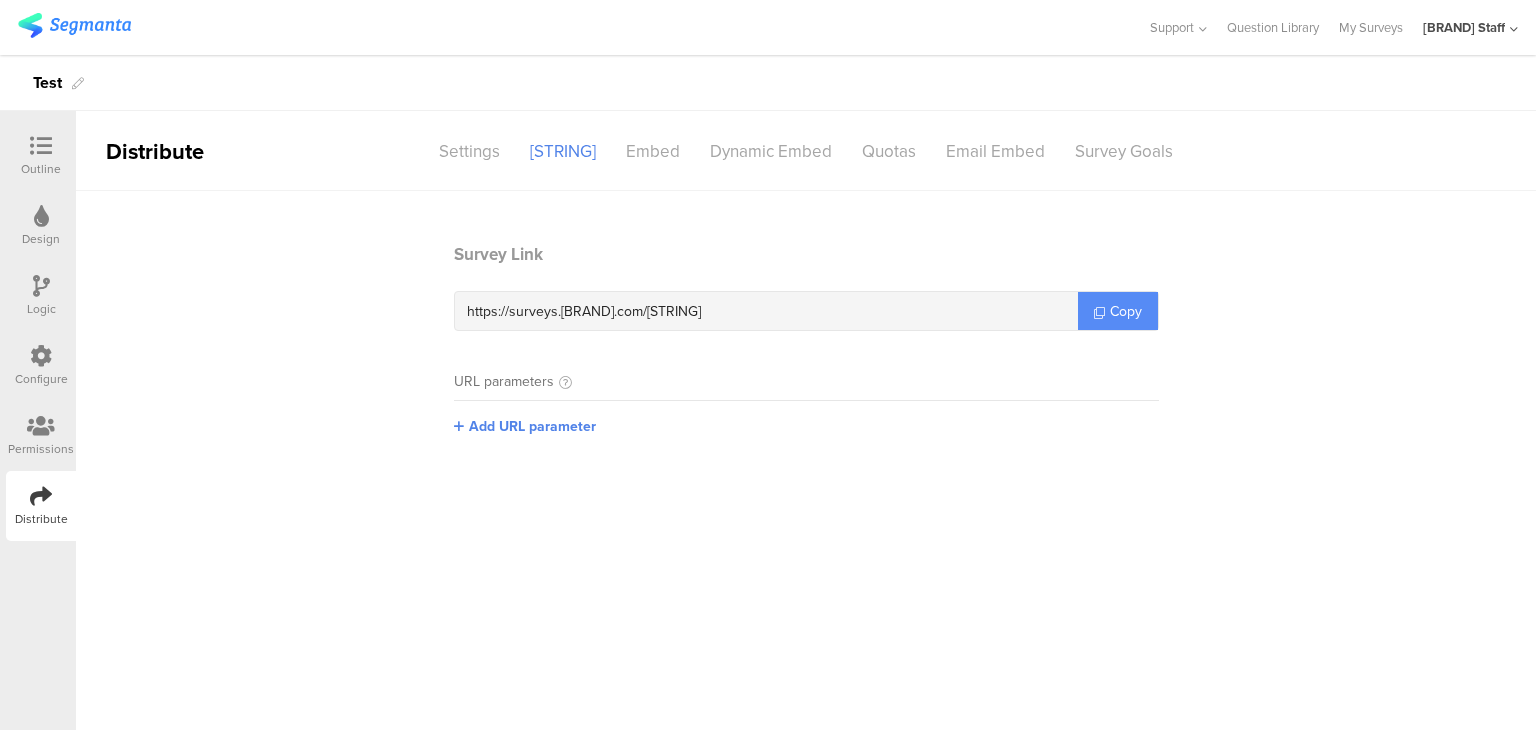 click on "Copy" at bounding box center [1118, 311] 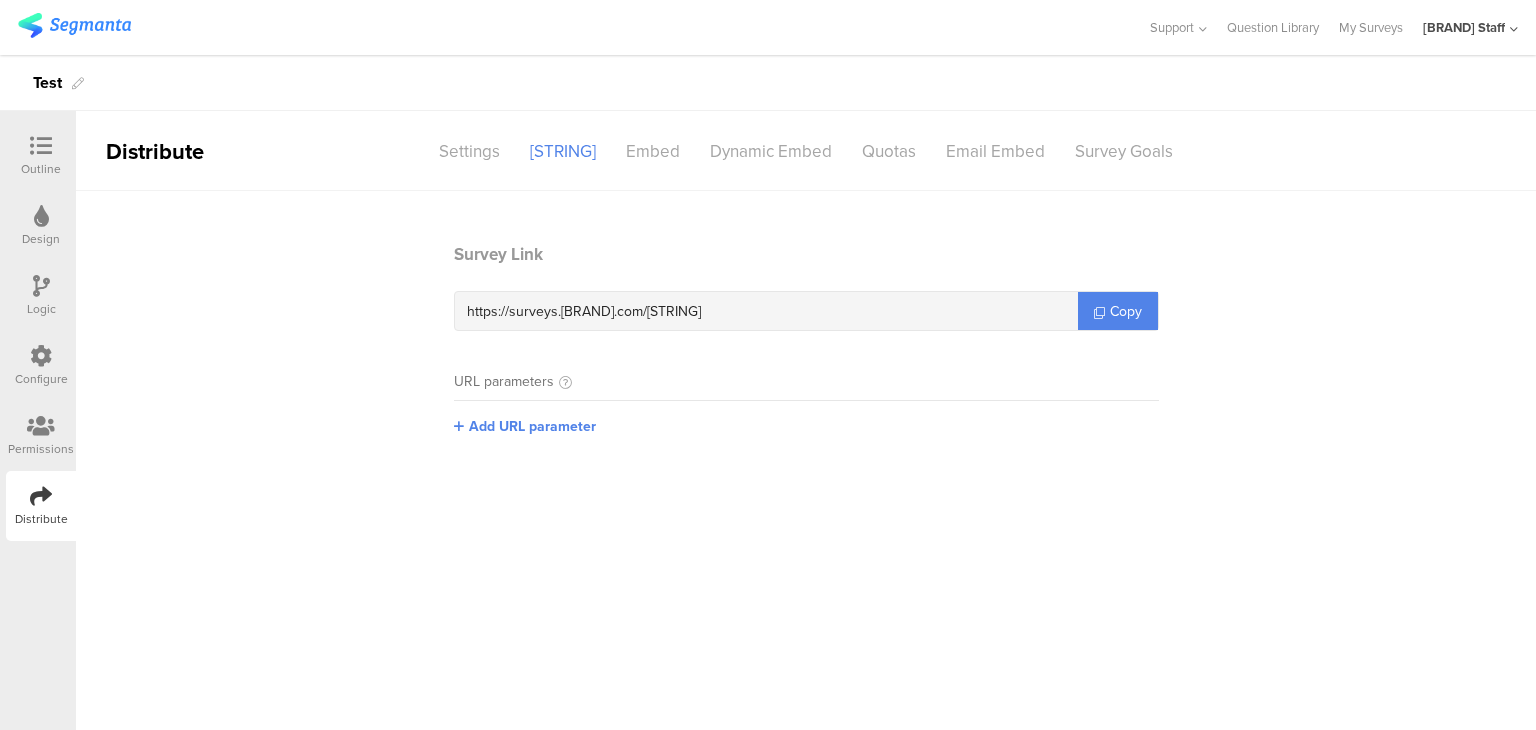 click on "Outline" at bounding box center [41, 169] 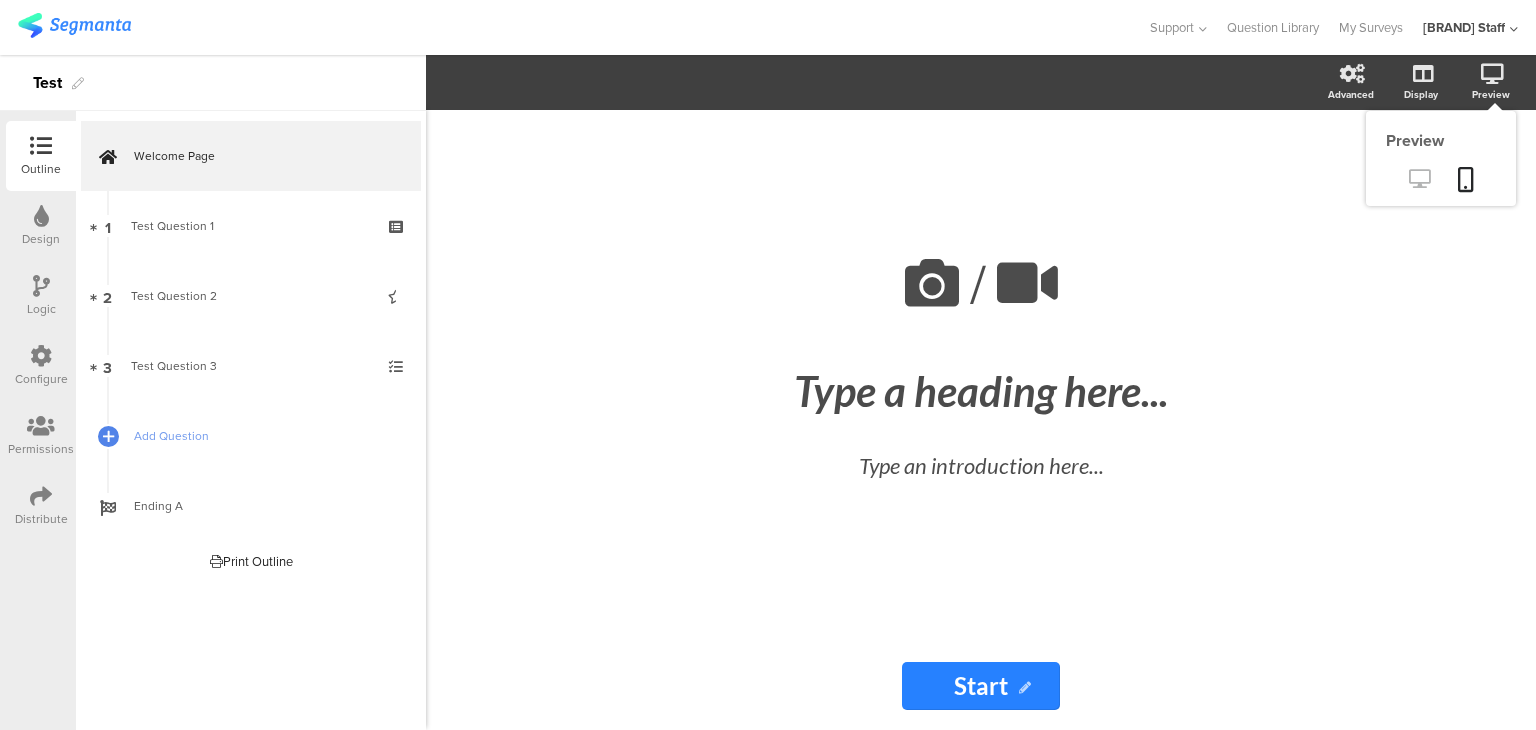 click at bounding box center (1419, 178) 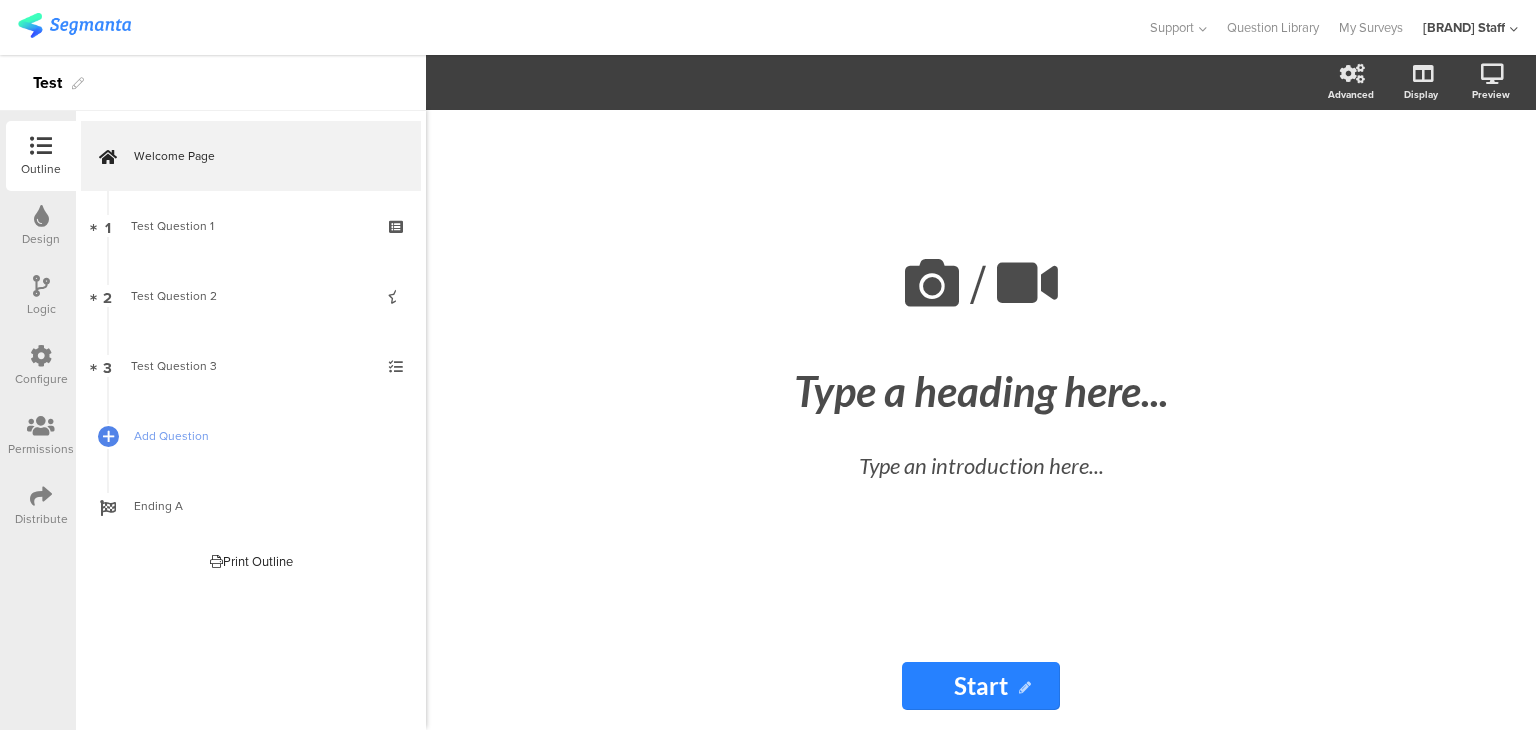 click on "Distribute" at bounding box center [41, 506] 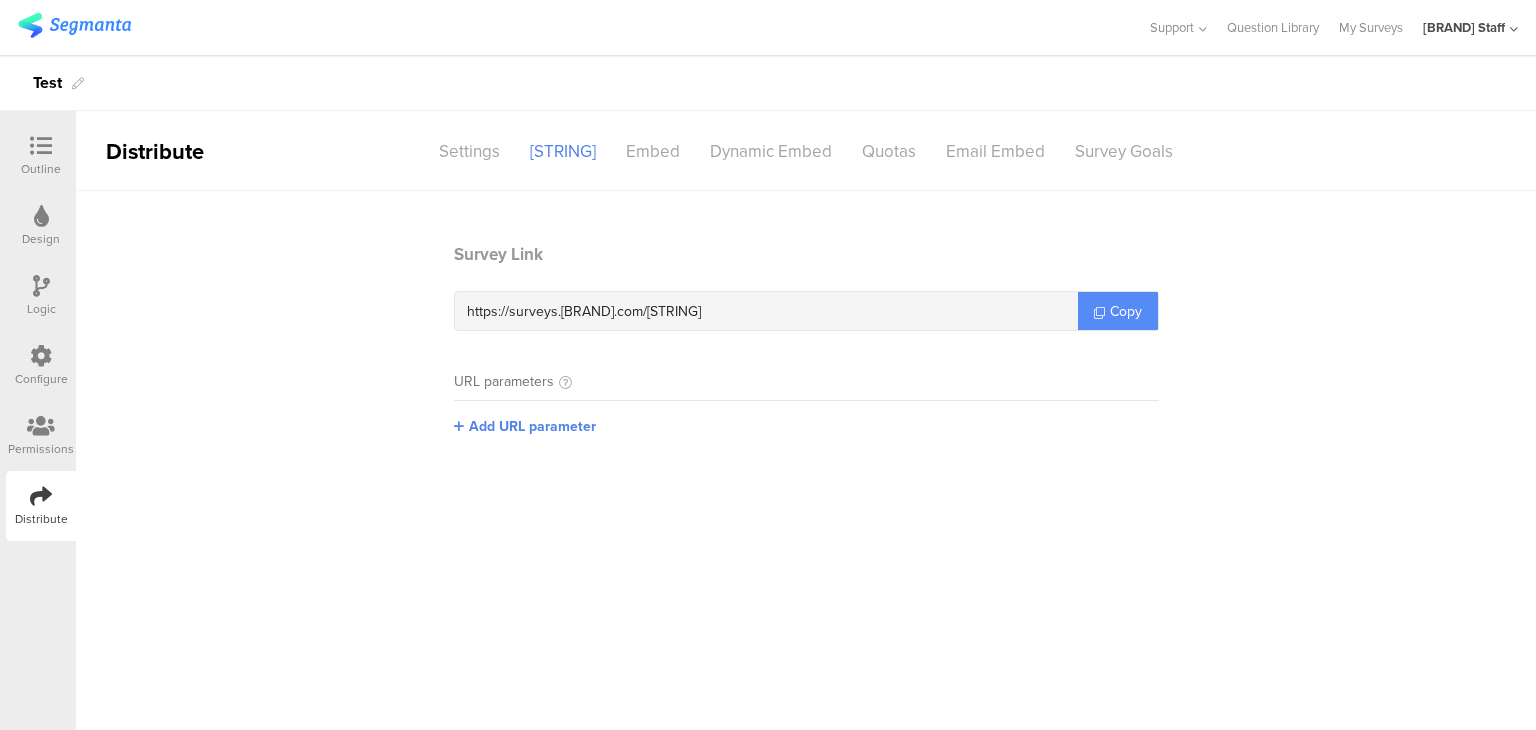 click on "Copy" at bounding box center (1126, 311) 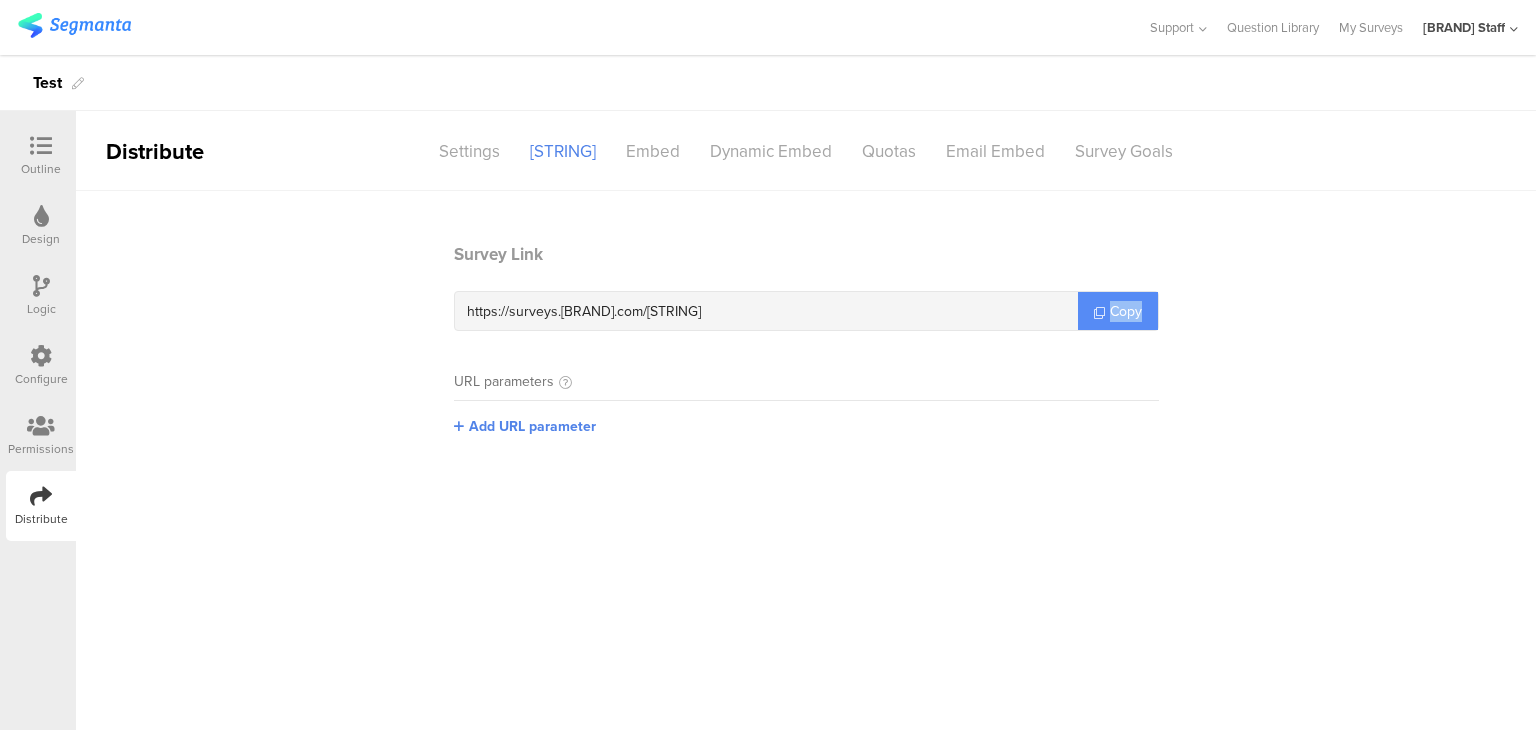 click on "Copy" at bounding box center [1126, 311] 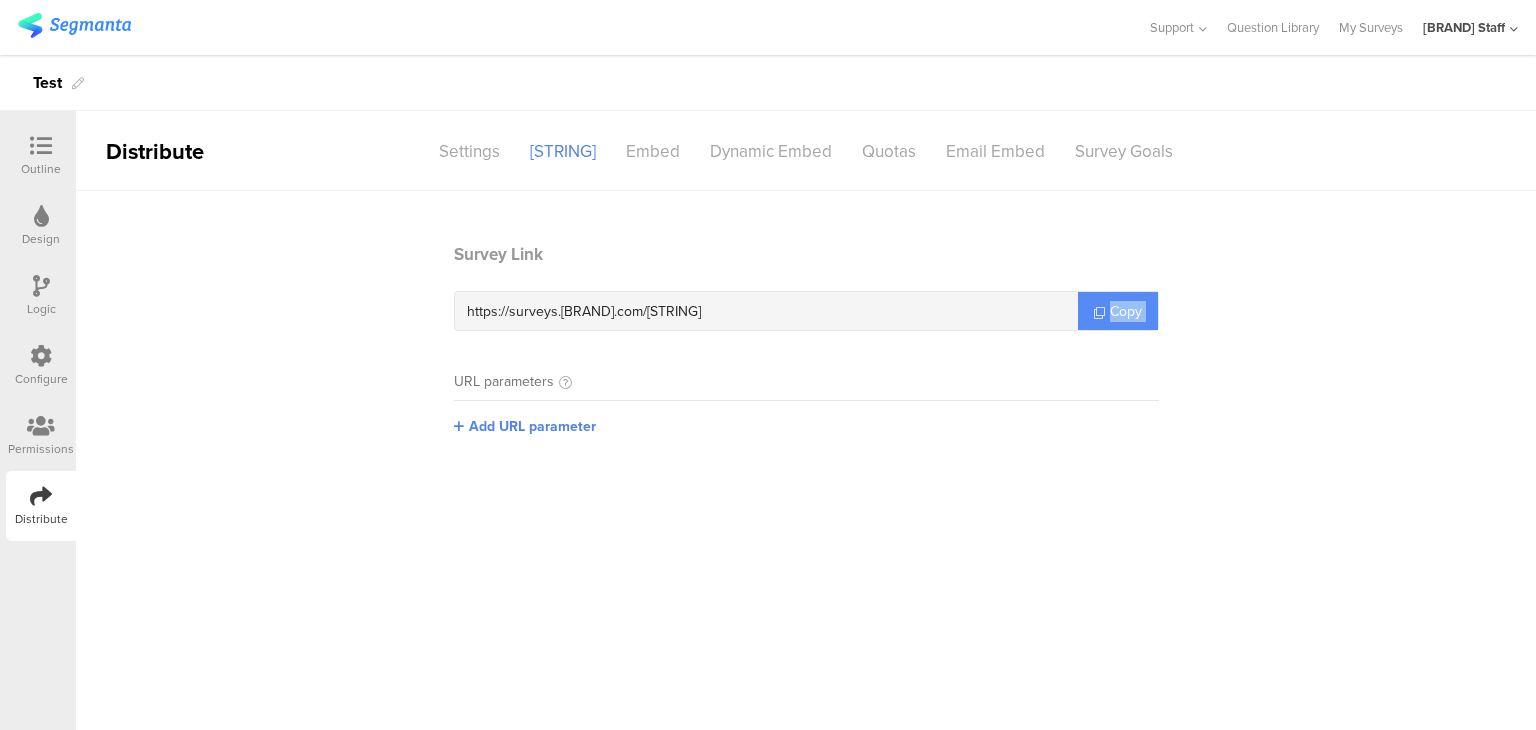click on "Copy" at bounding box center [1126, 311] 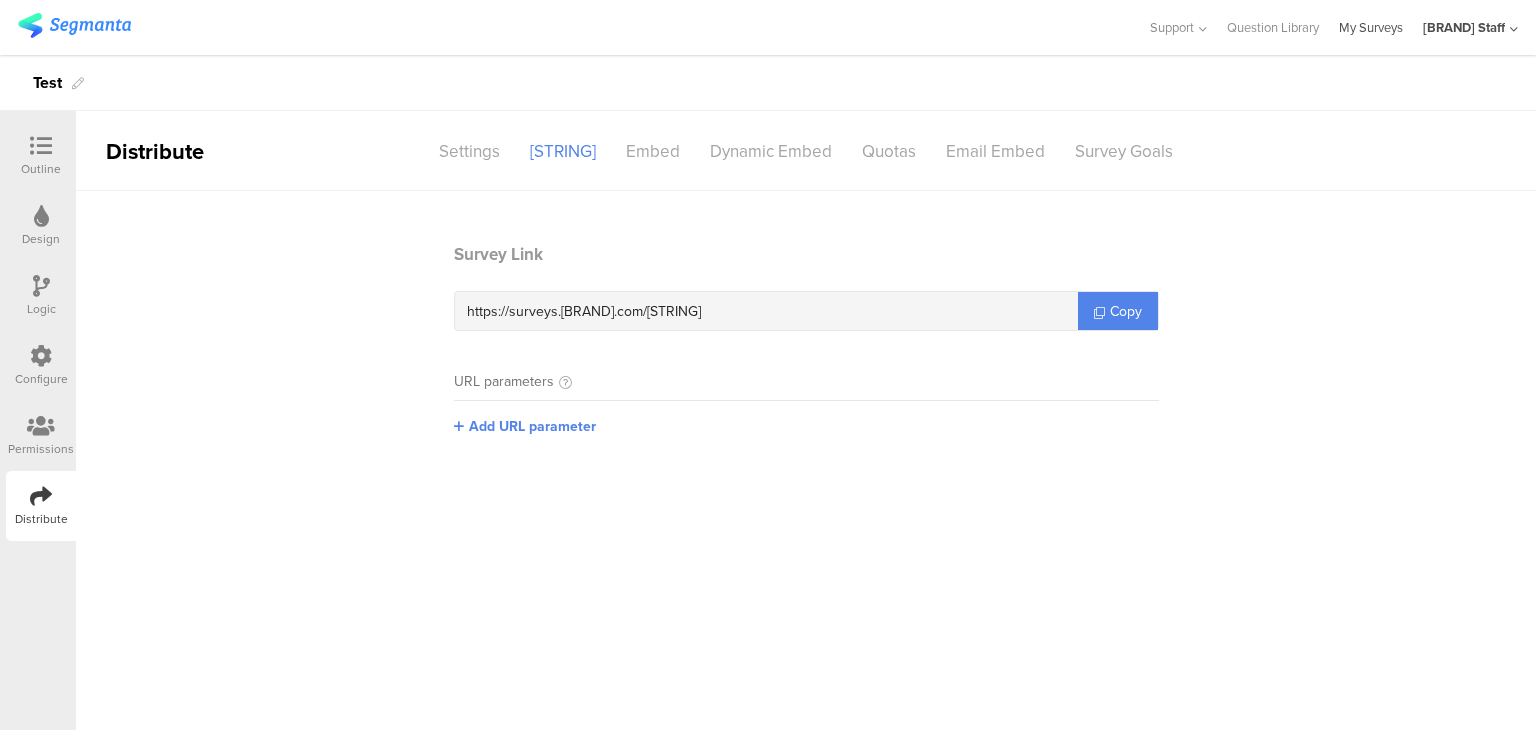 click on "My Surveys" at bounding box center [1371, 27] 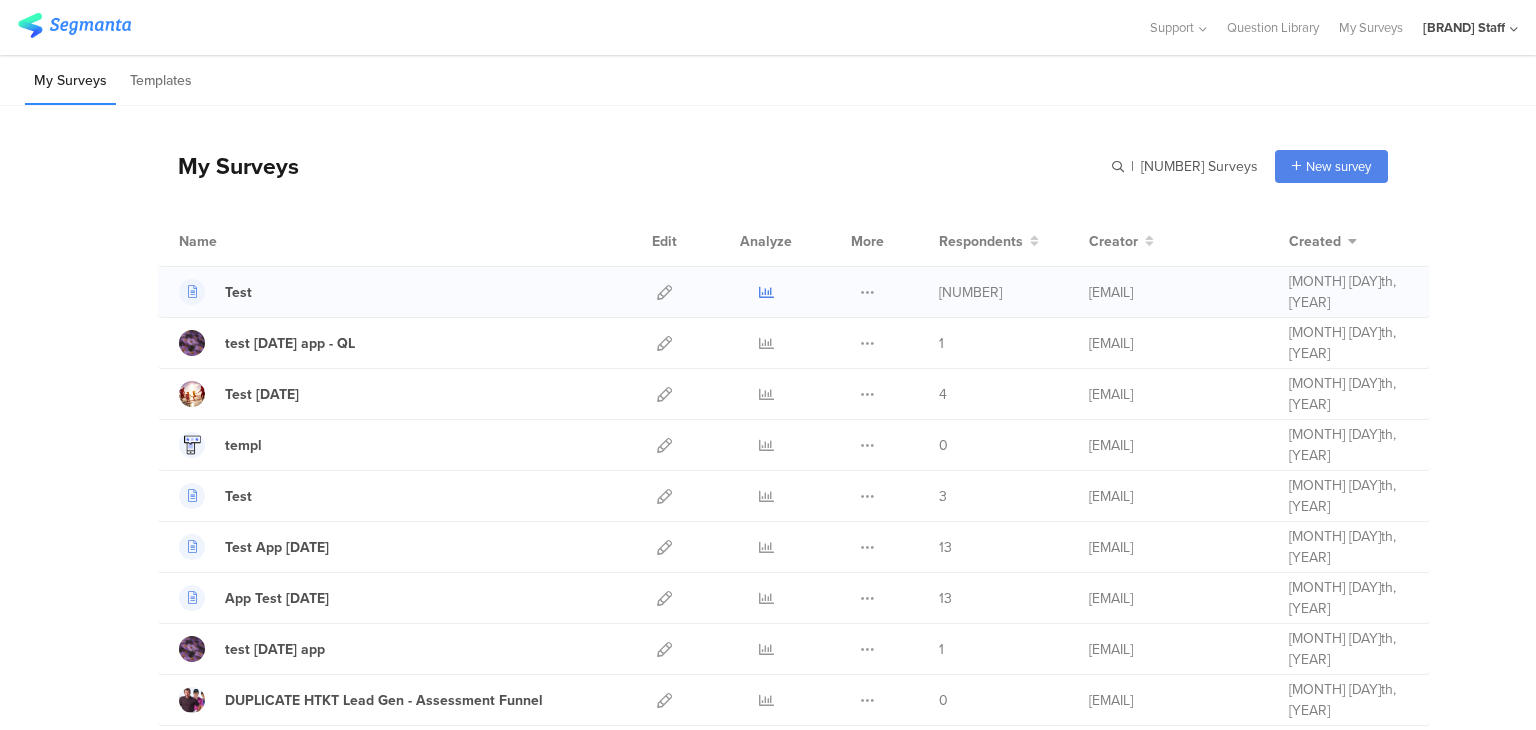 click at bounding box center [766, 292] 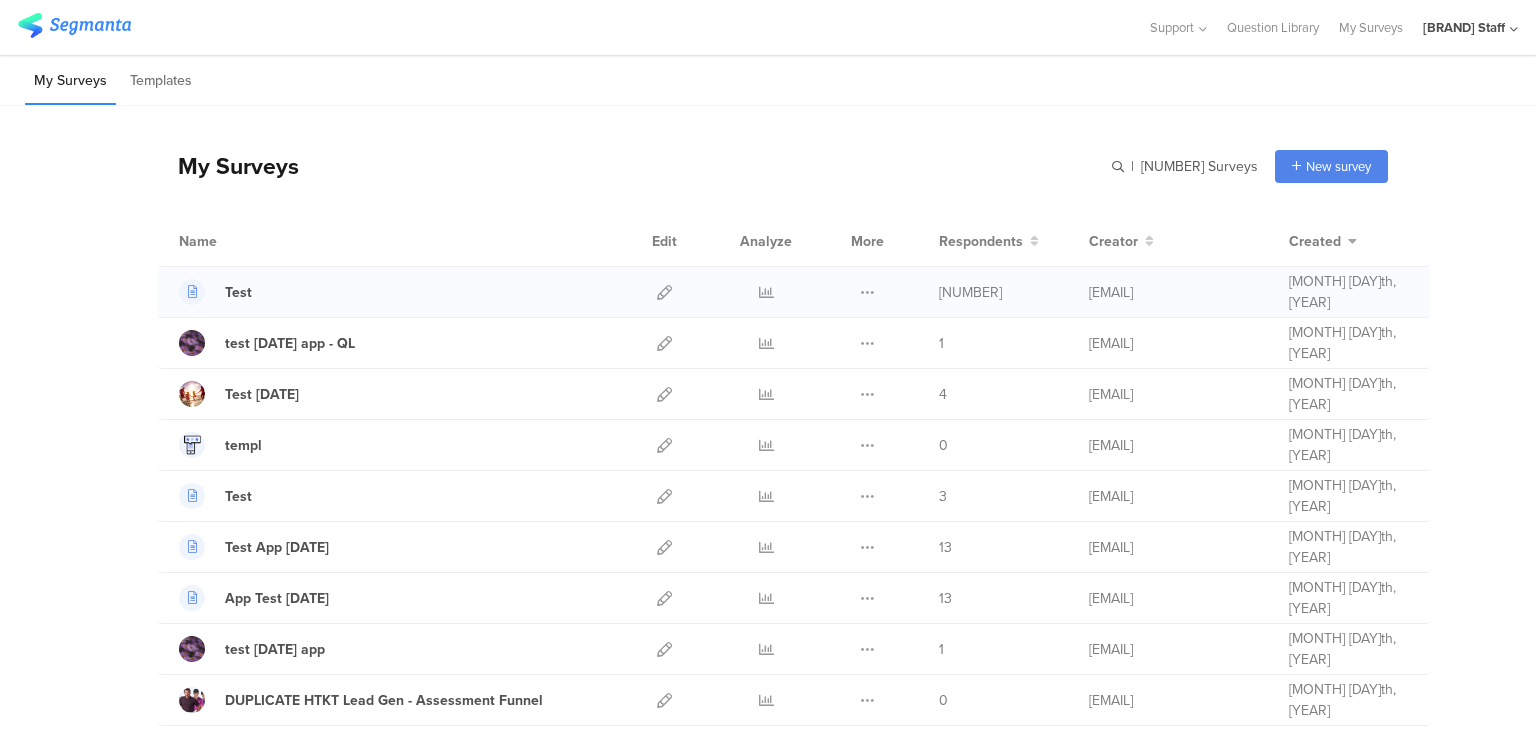 click at bounding box center (664, 292) 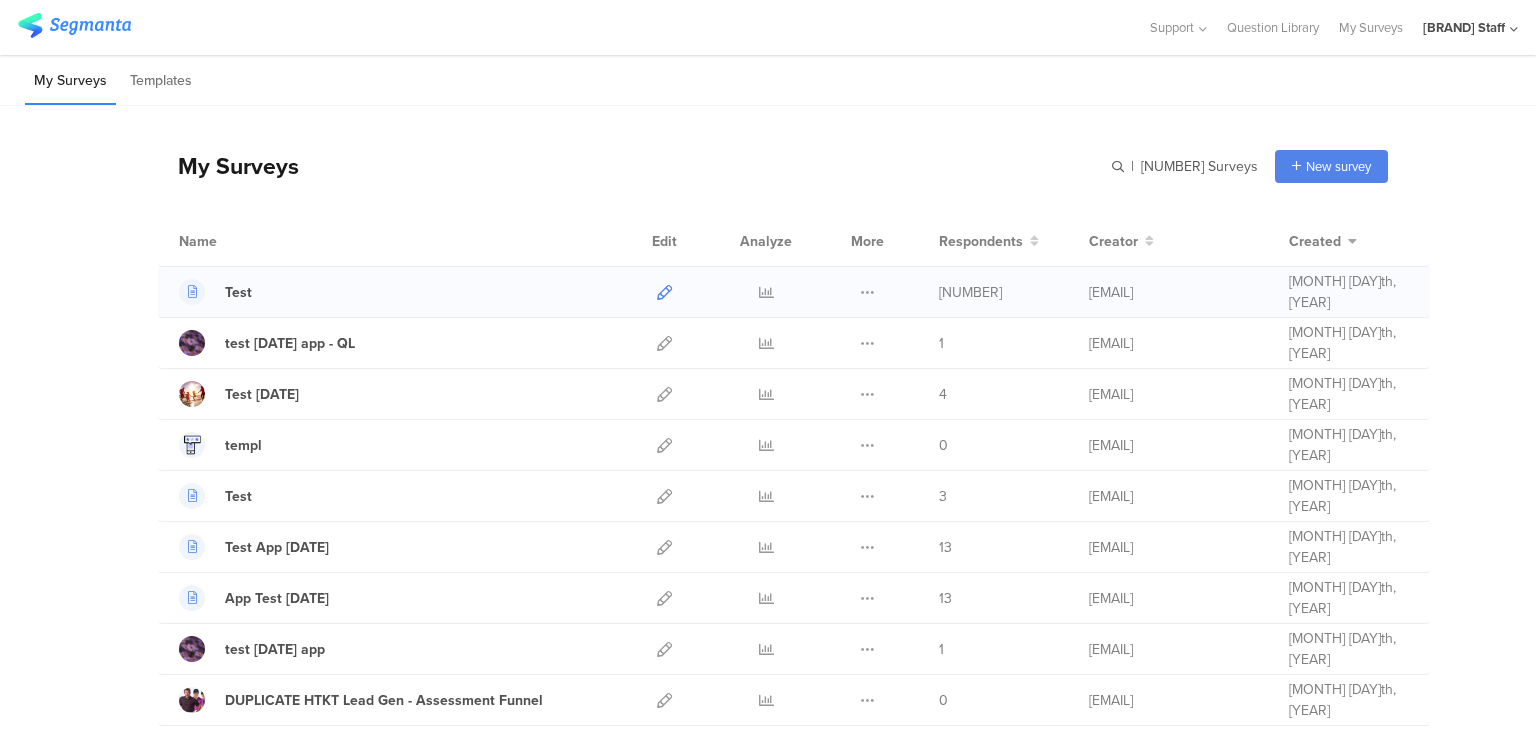 click at bounding box center (664, 292) 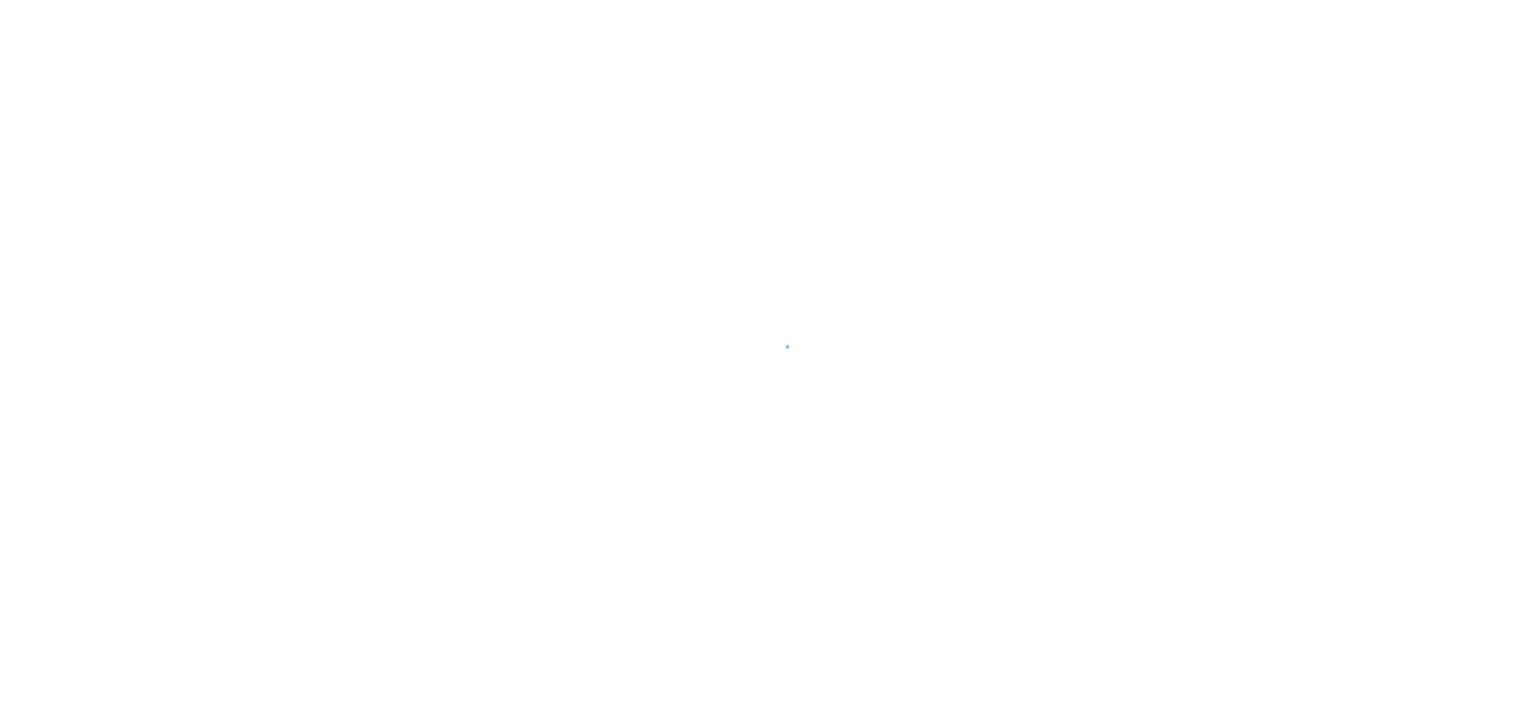 scroll, scrollTop: 0, scrollLeft: 0, axis: both 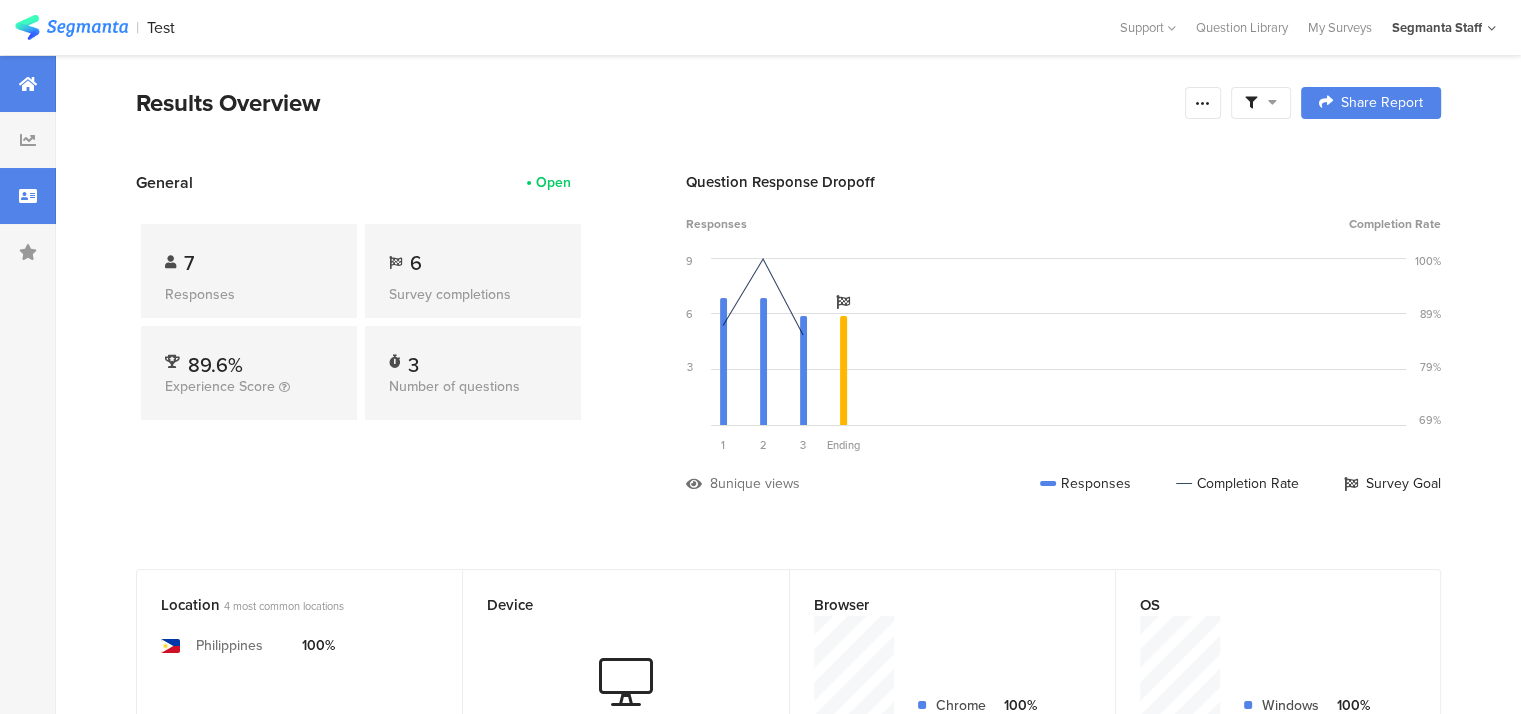 click at bounding box center [28, 196] 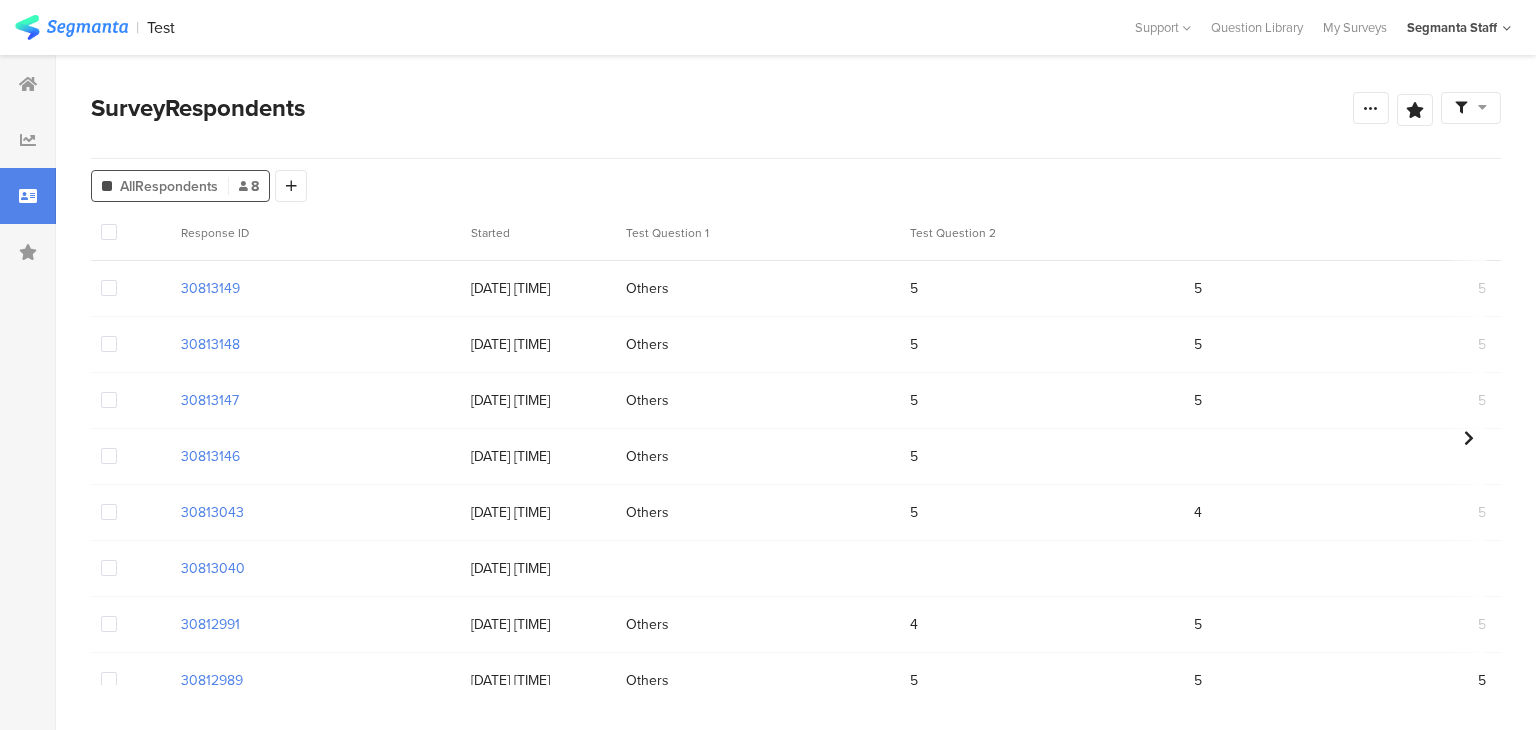 click at bounding box center [28, 196] 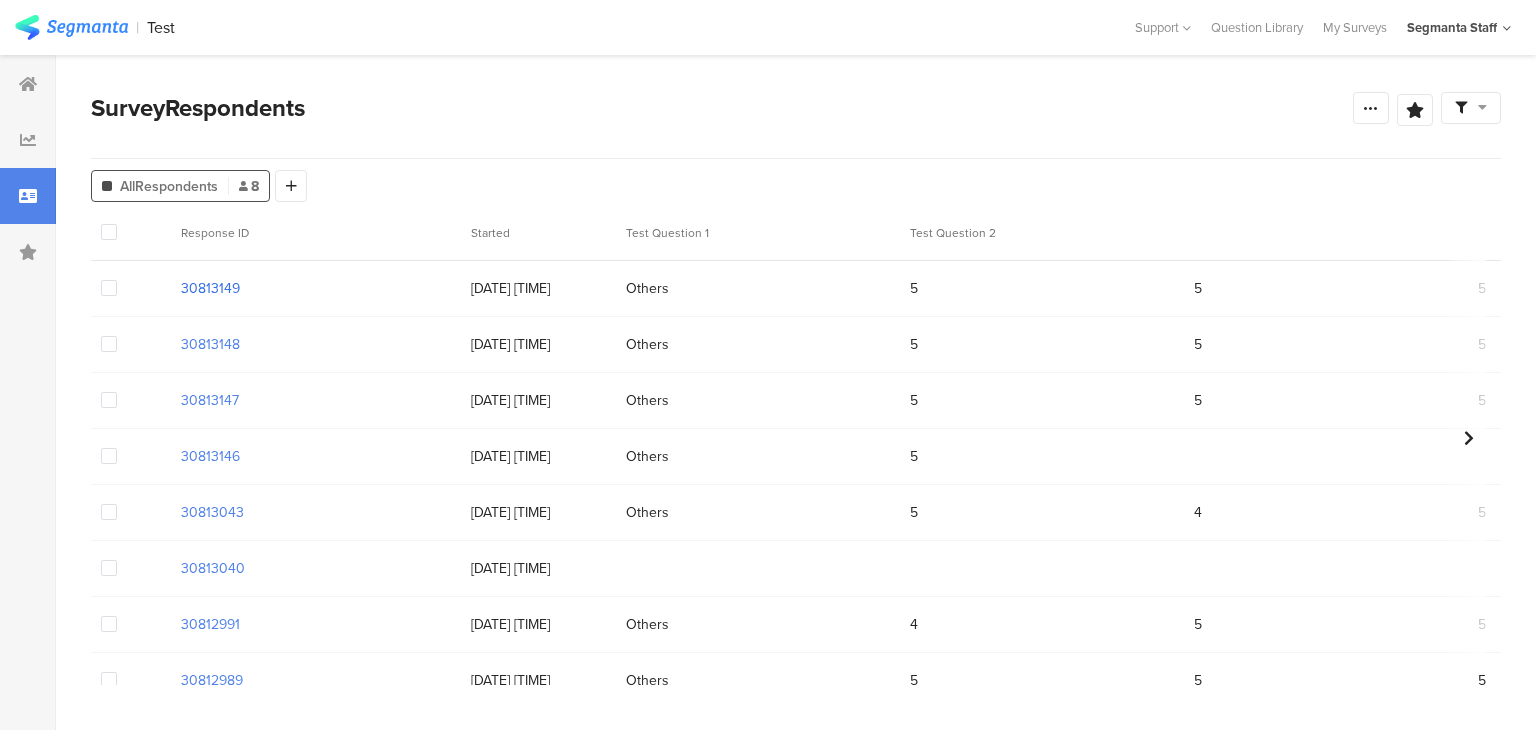 click on "30813149" at bounding box center (210, 288) 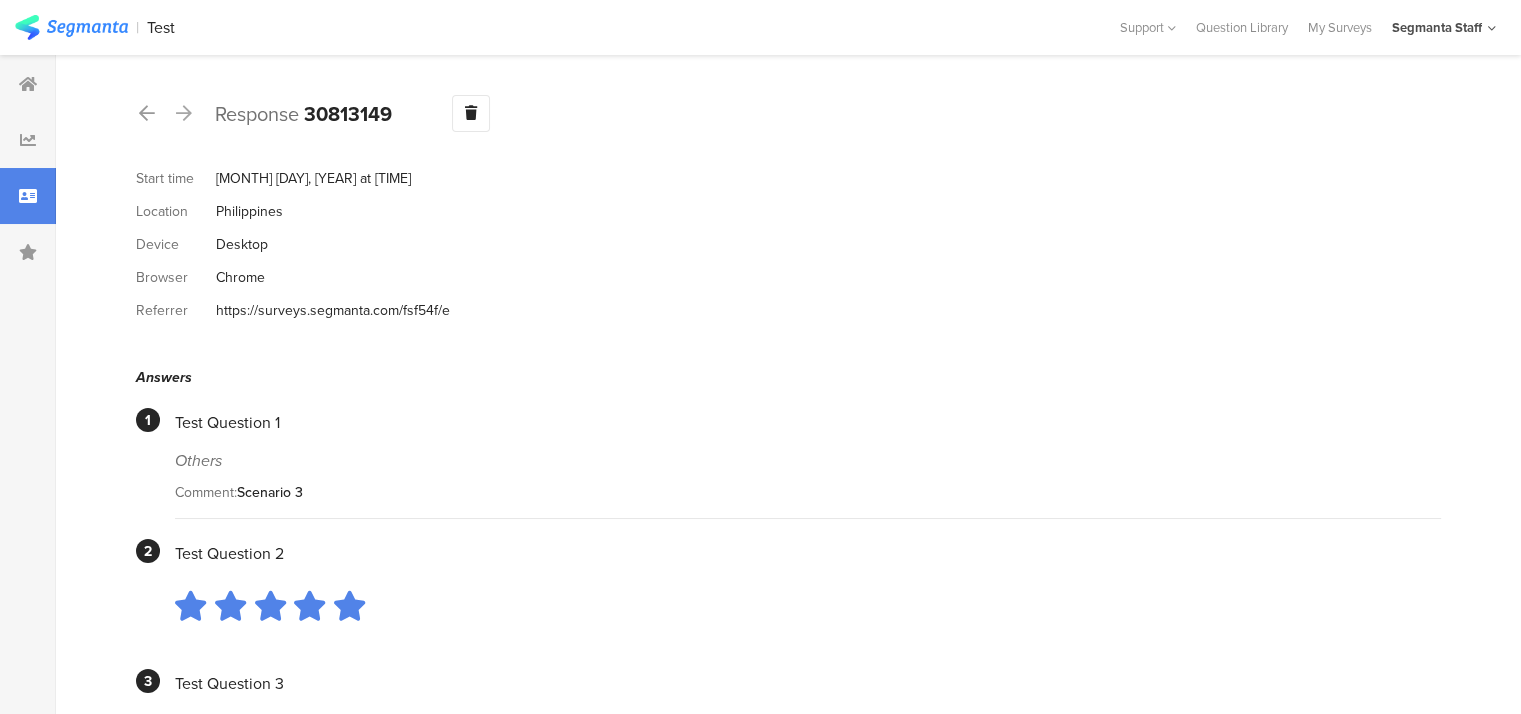 click on "Response
30813149
Warning Delete   Cancel" at bounding box center (788, 113) 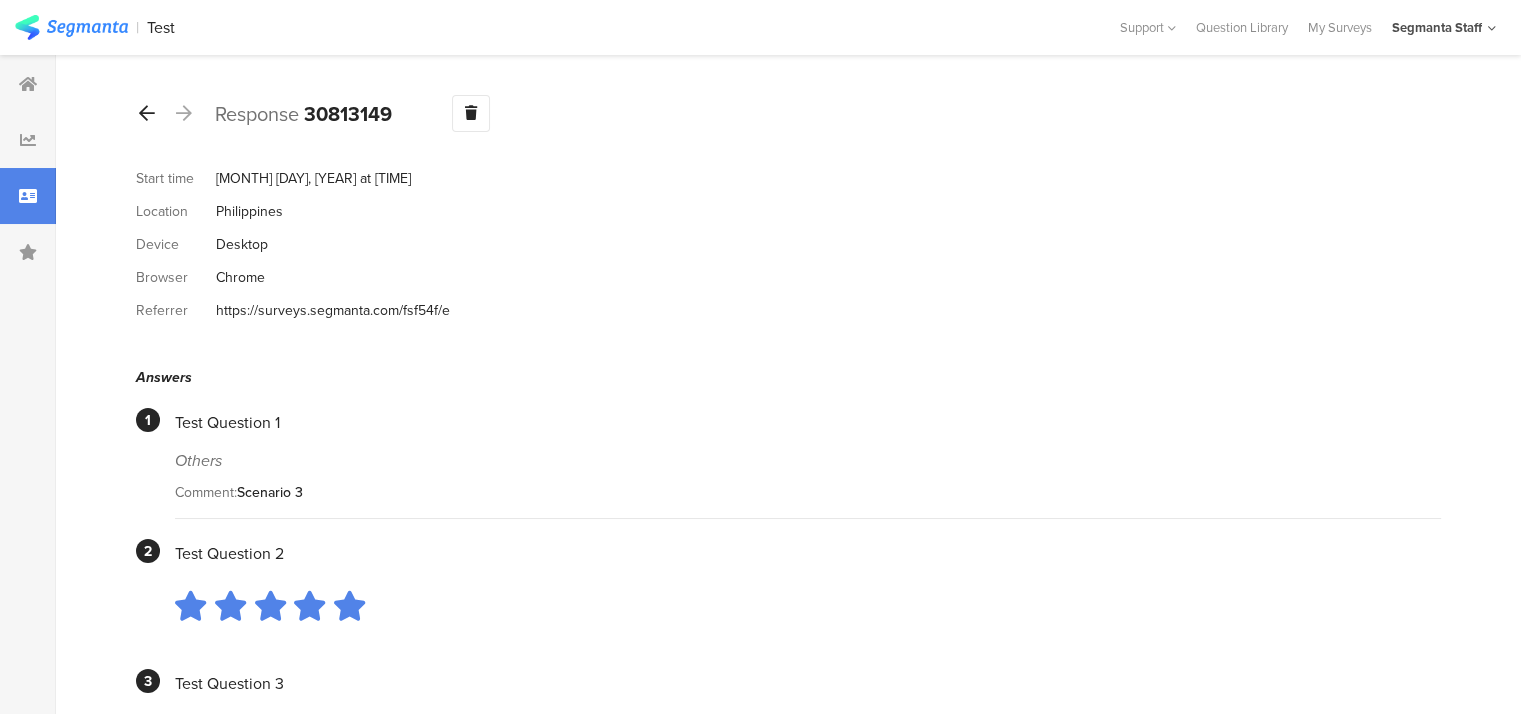 click at bounding box center (147, 113) 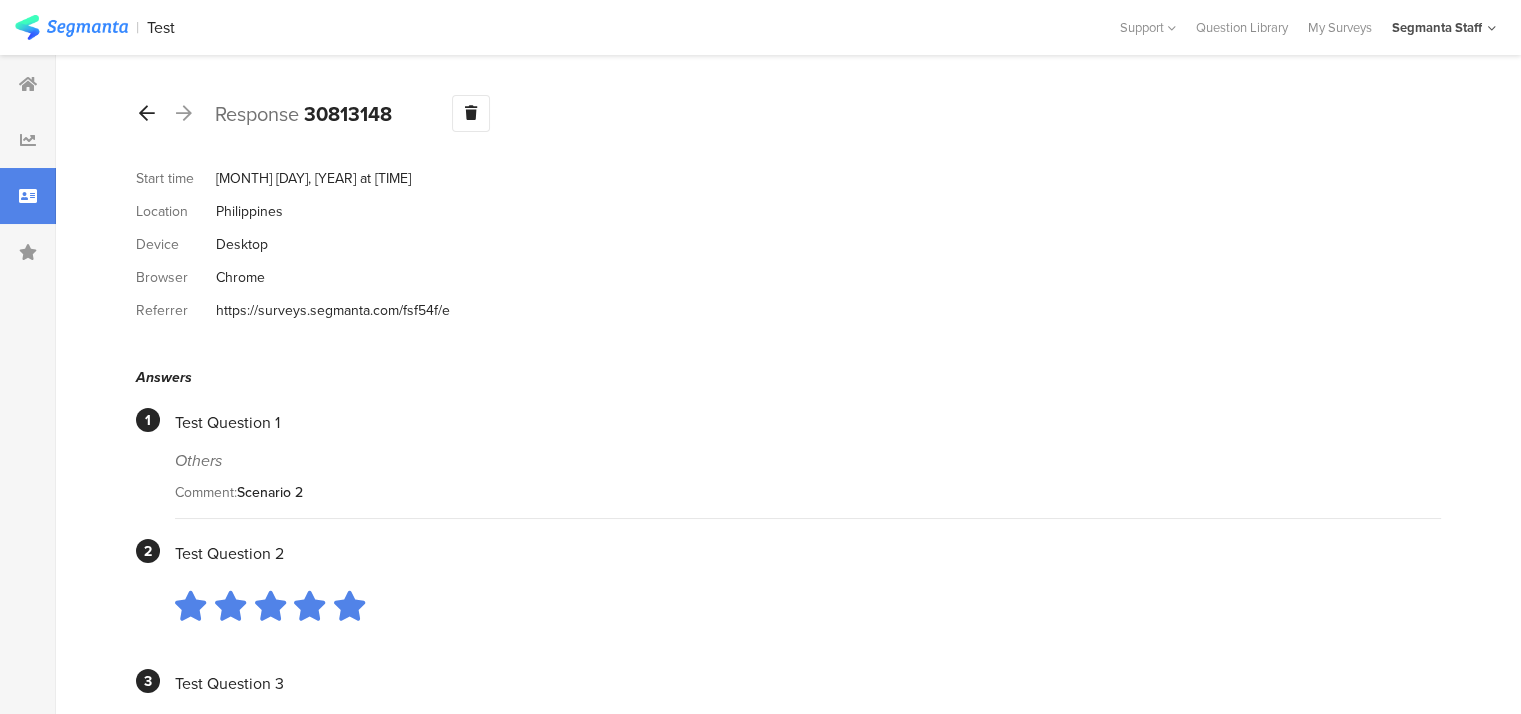 click at bounding box center (147, 113) 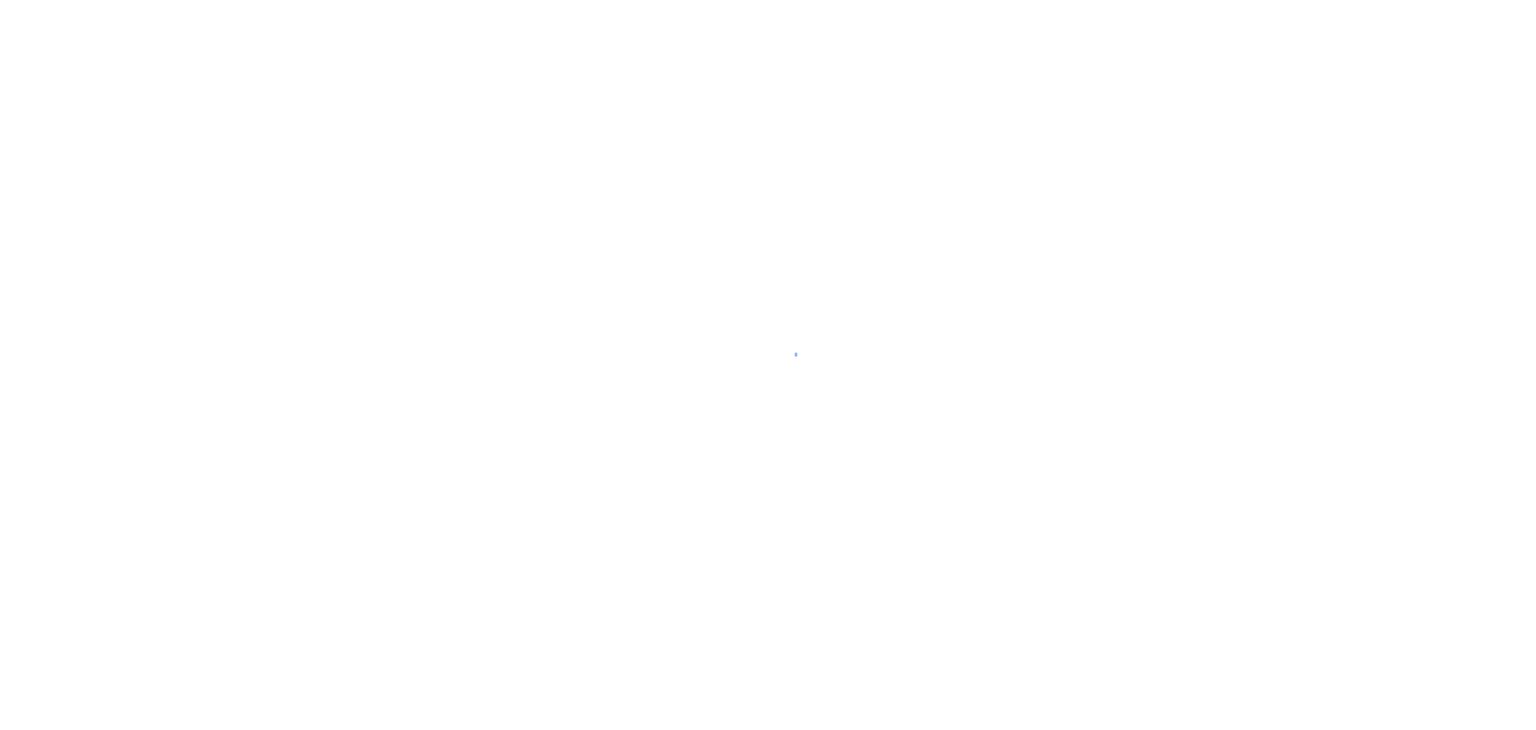 scroll, scrollTop: 0, scrollLeft: 0, axis: both 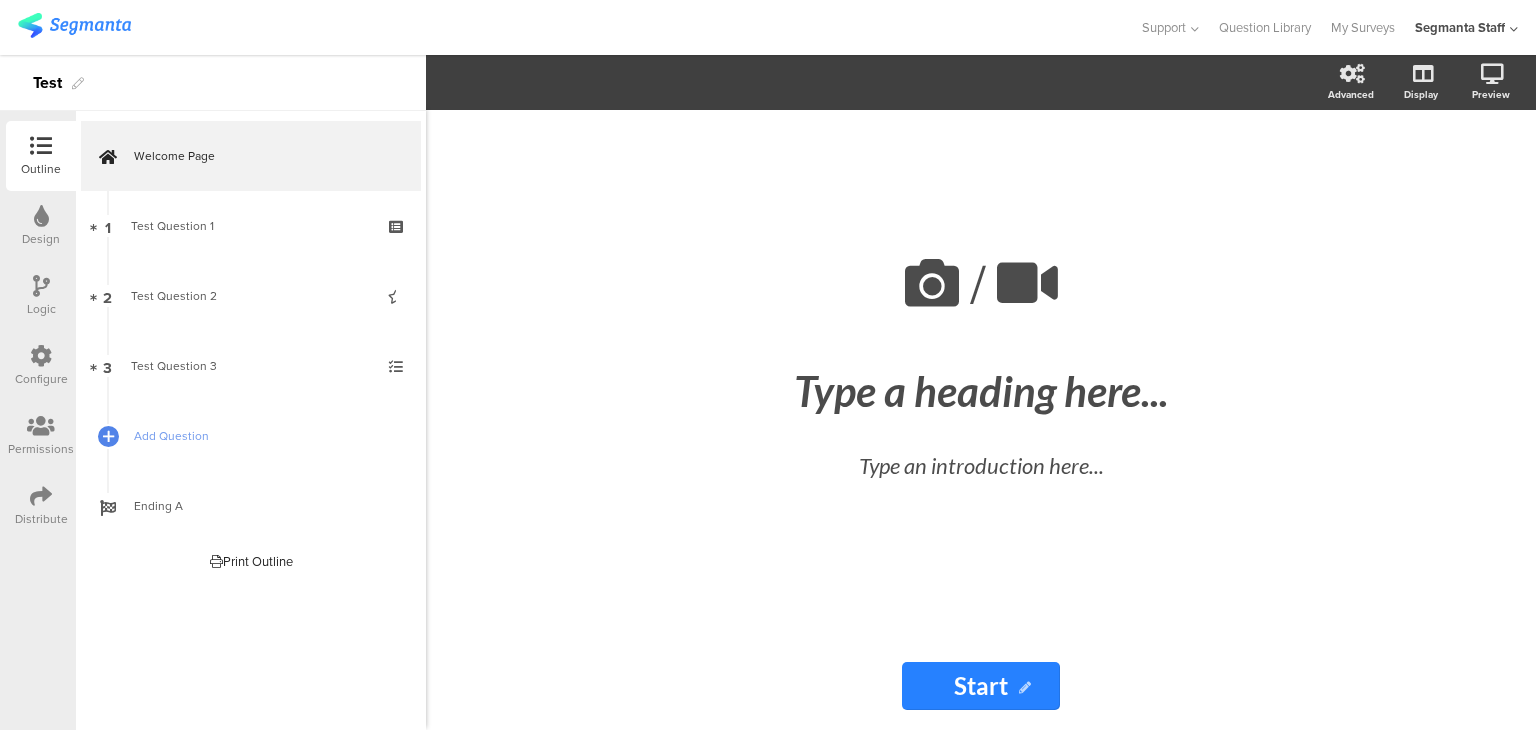 click on "Configure" at bounding box center [41, 366] 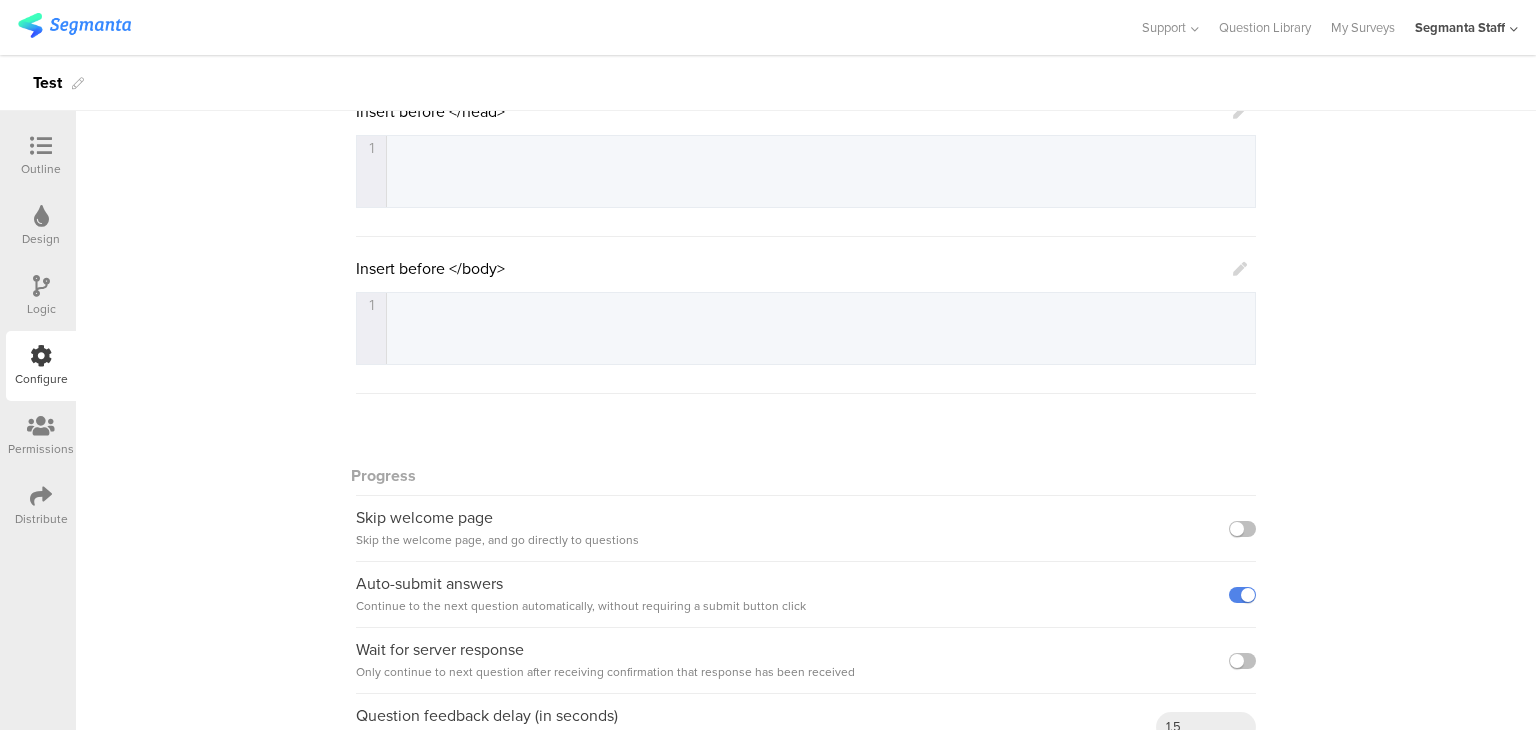 scroll, scrollTop: 400, scrollLeft: 0, axis: vertical 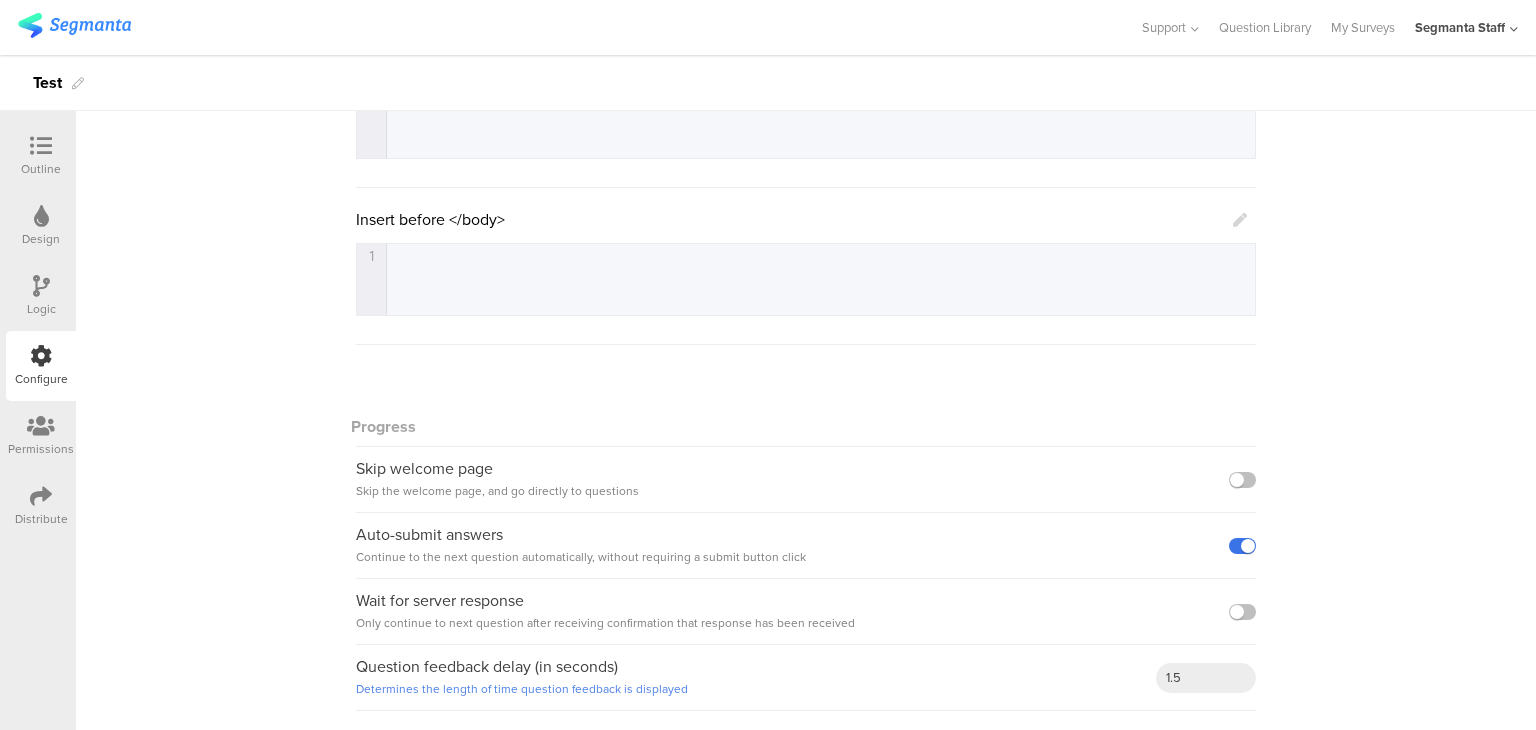 click at bounding box center [1242, 546] 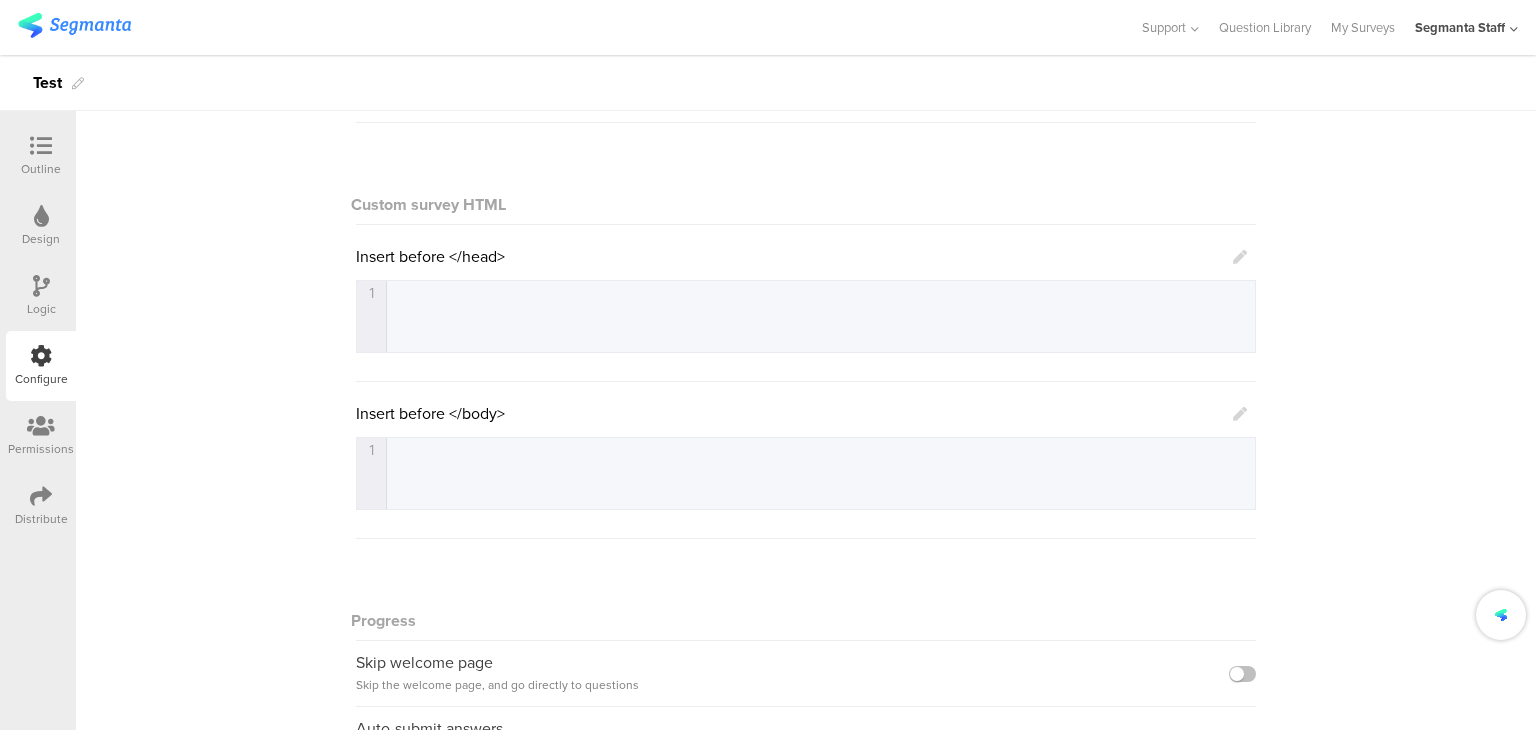 scroll, scrollTop: 0, scrollLeft: 0, axis: both 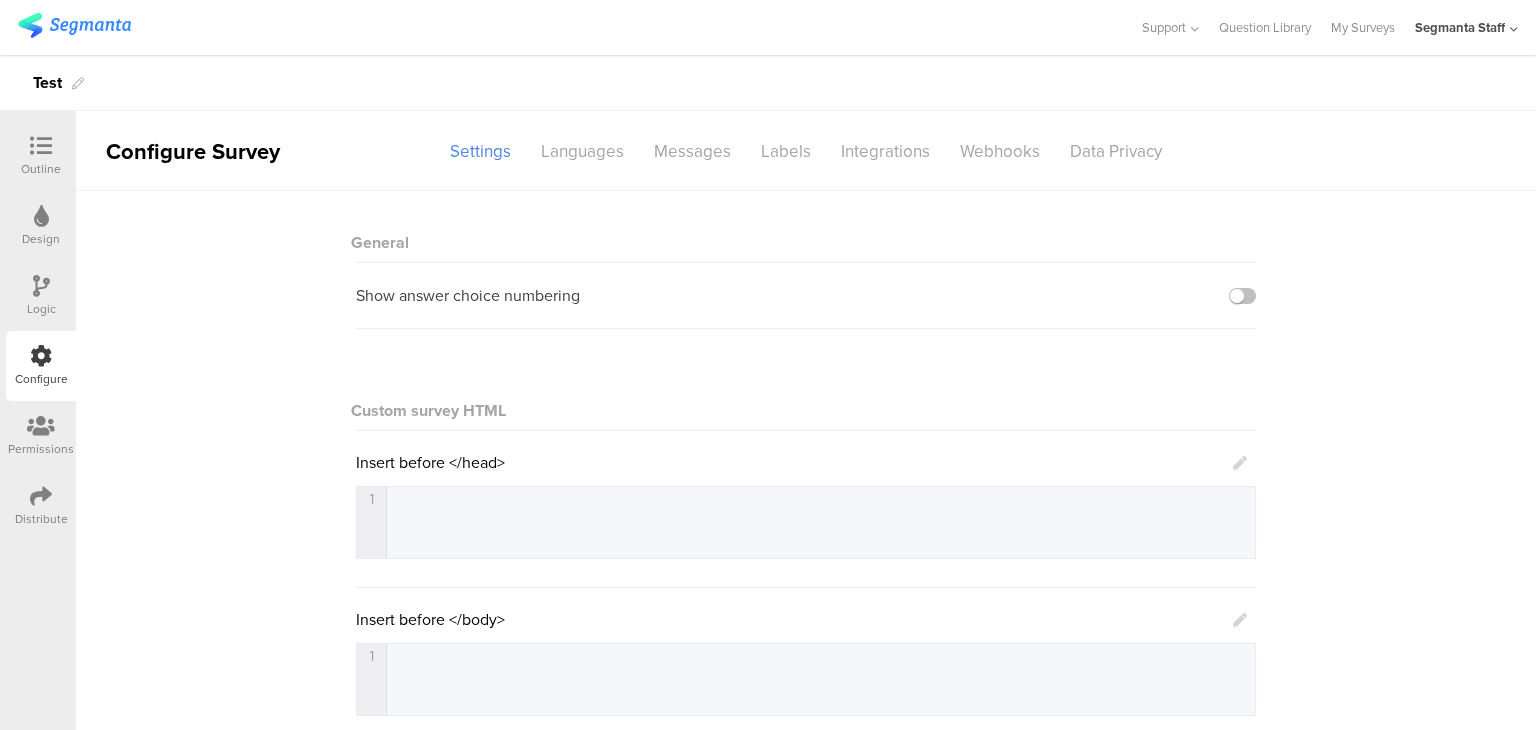 click at bounding box center [41, 147] 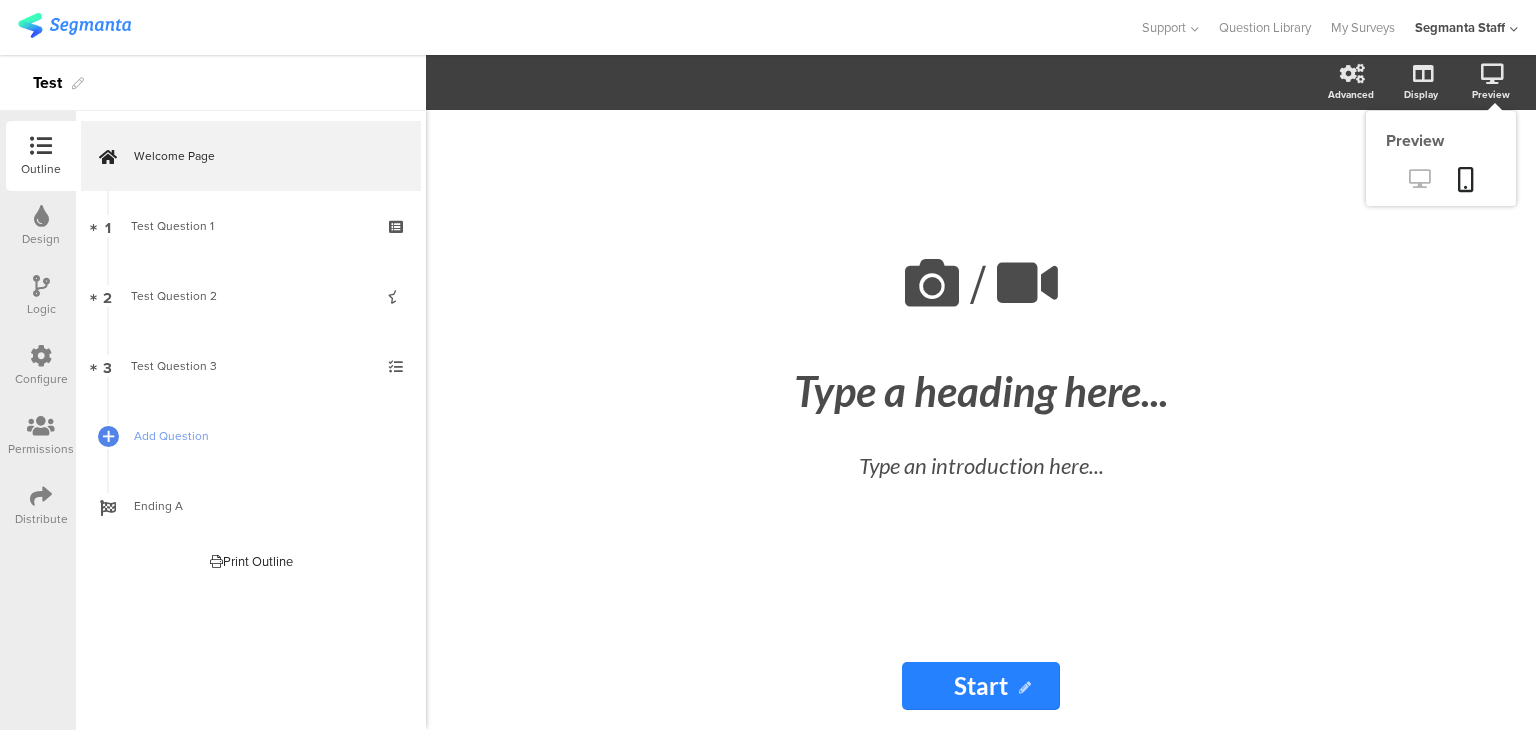click at bounding box center [1419, 178] 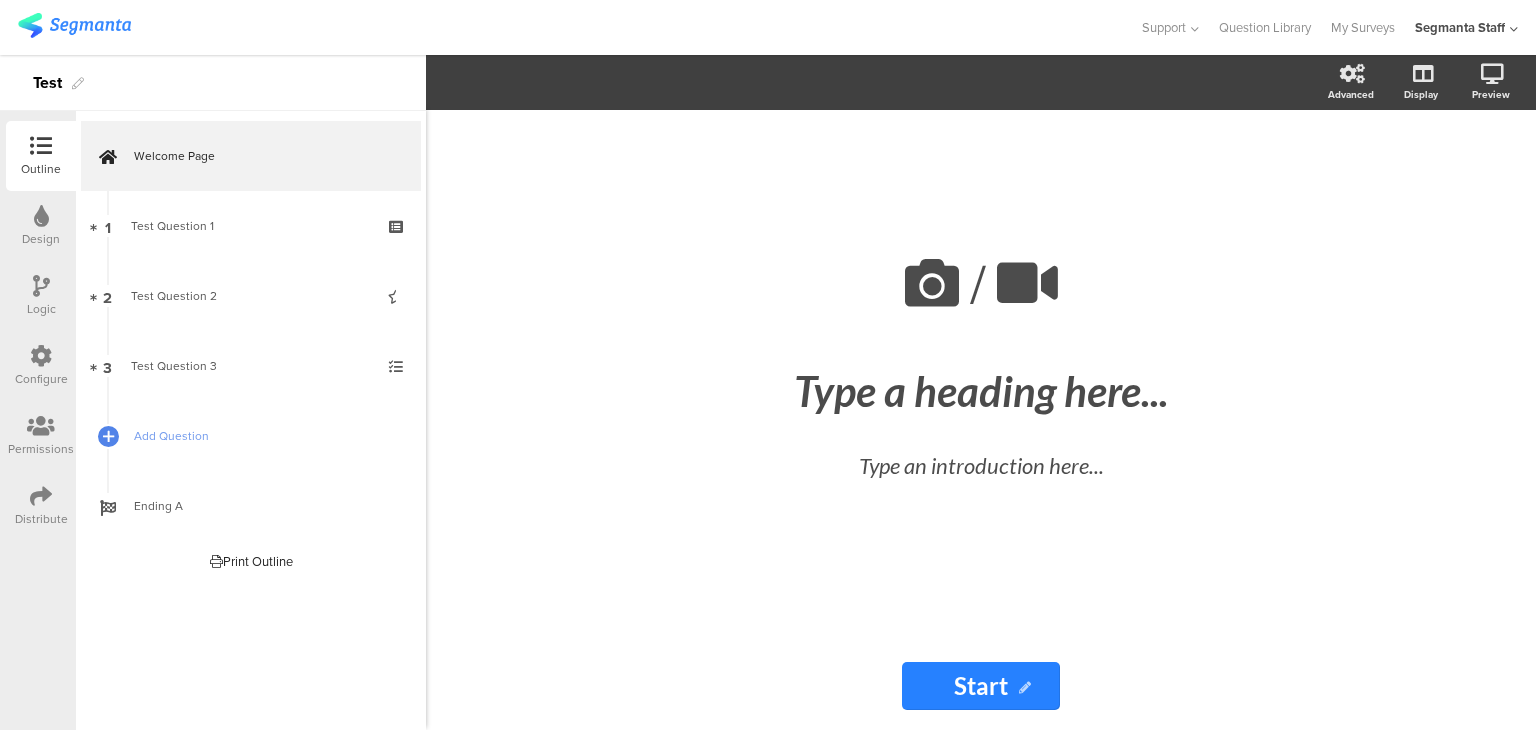 drag, startPoint x: 41, startPoint y: 520, endPoint x: 57, endPoint y: 499, distance: 26.400757 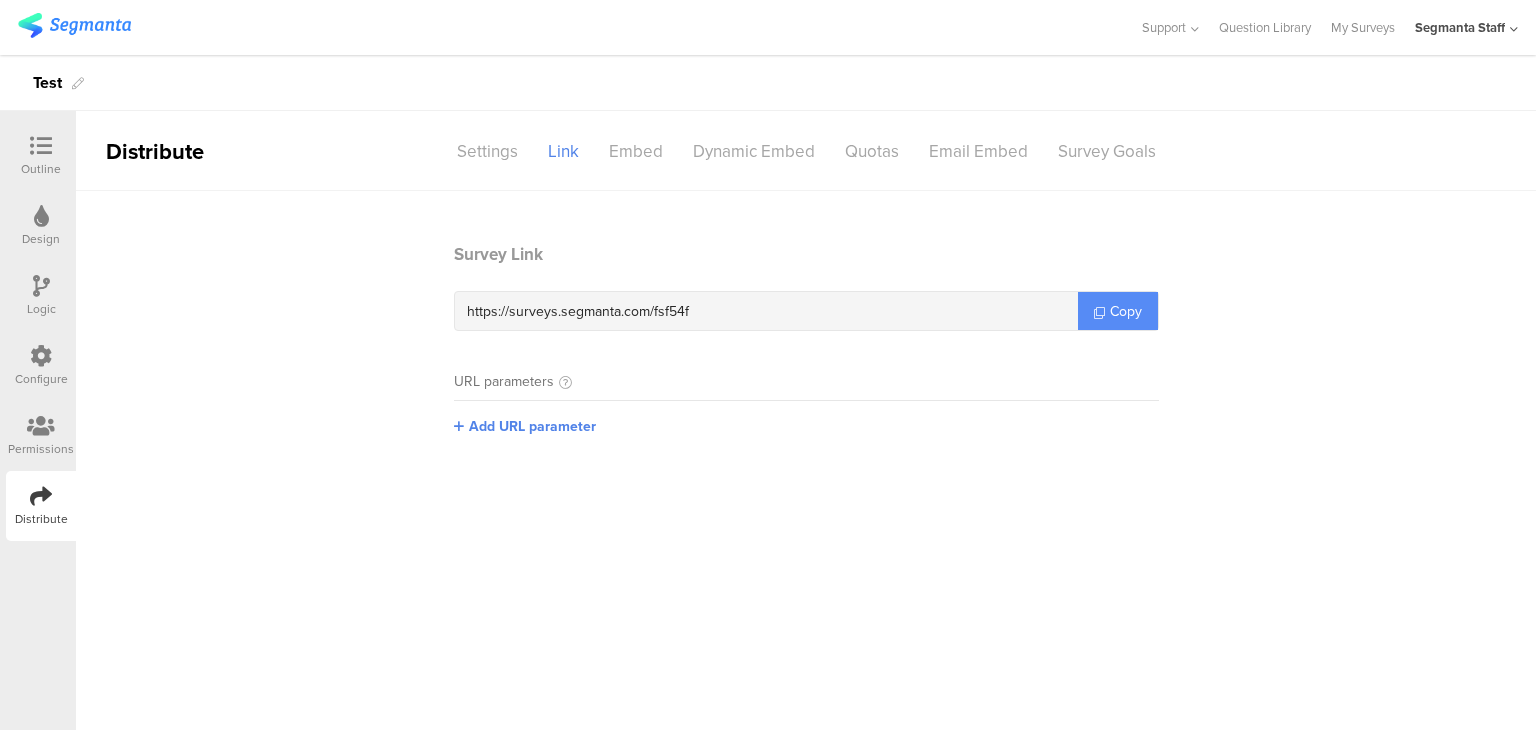 click on "Copy" at bounding box center [1118, 311] 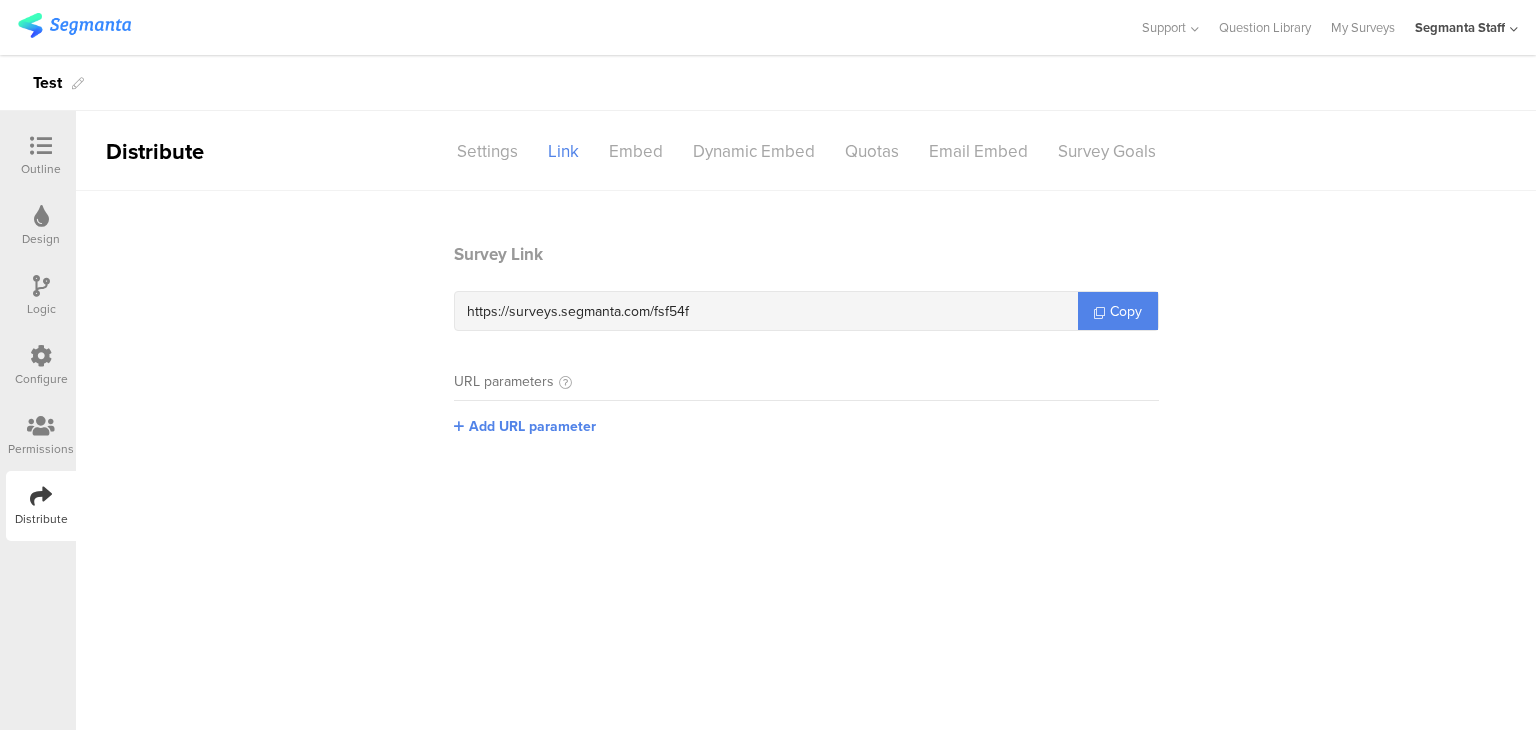 click at bounding box center (41, 356) 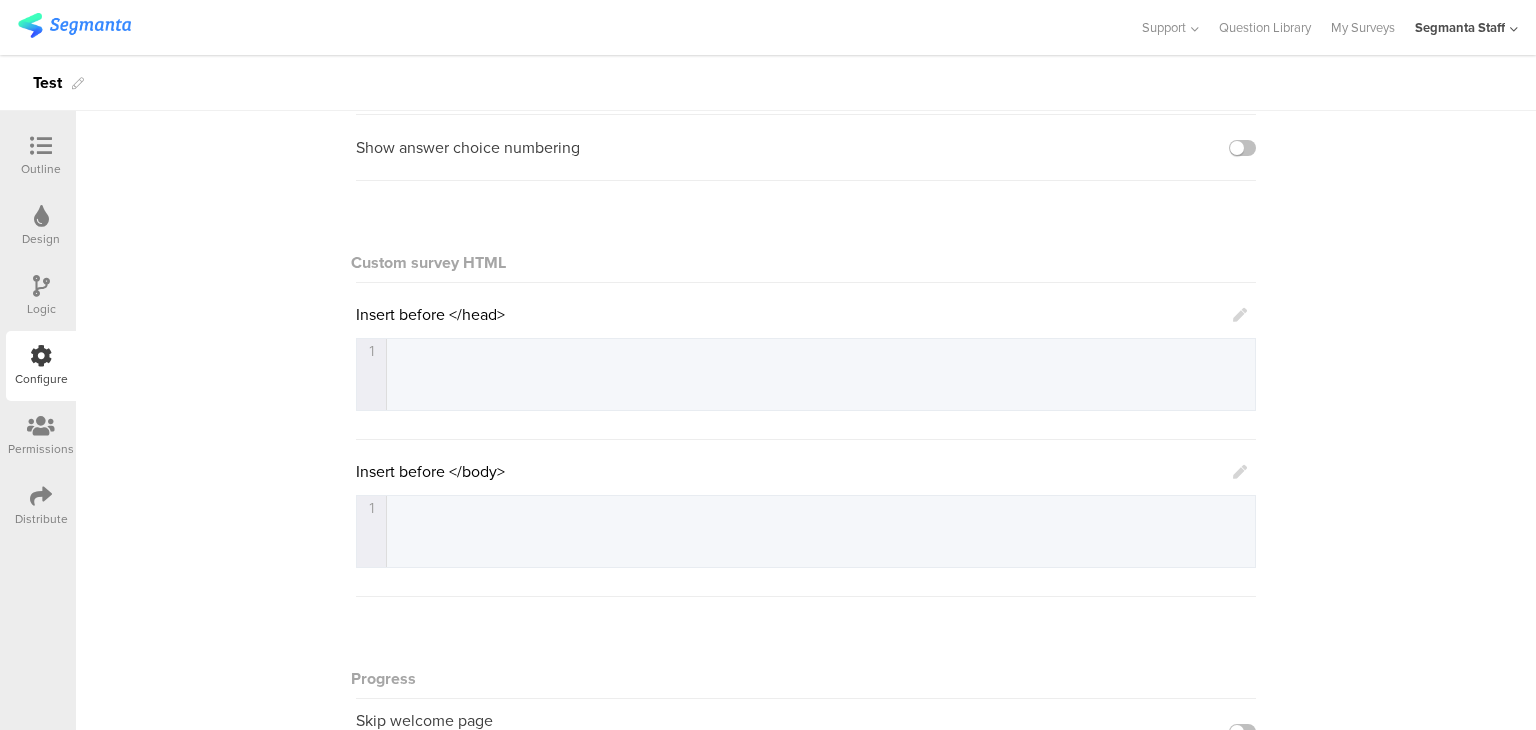 scroll, scrollTop: 400, scrollLeft: 0, axis: vertical 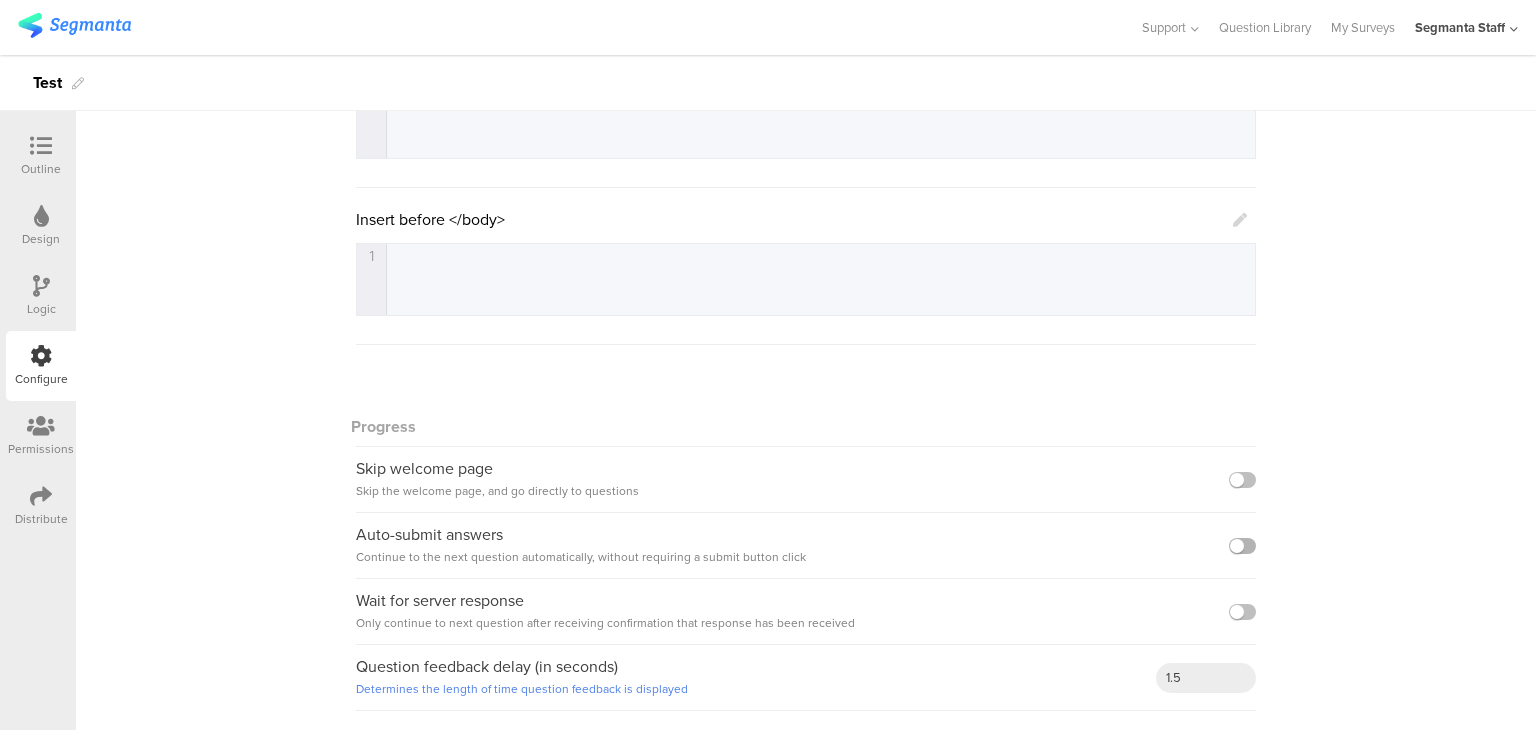 click at bounding box center (1242, 546) 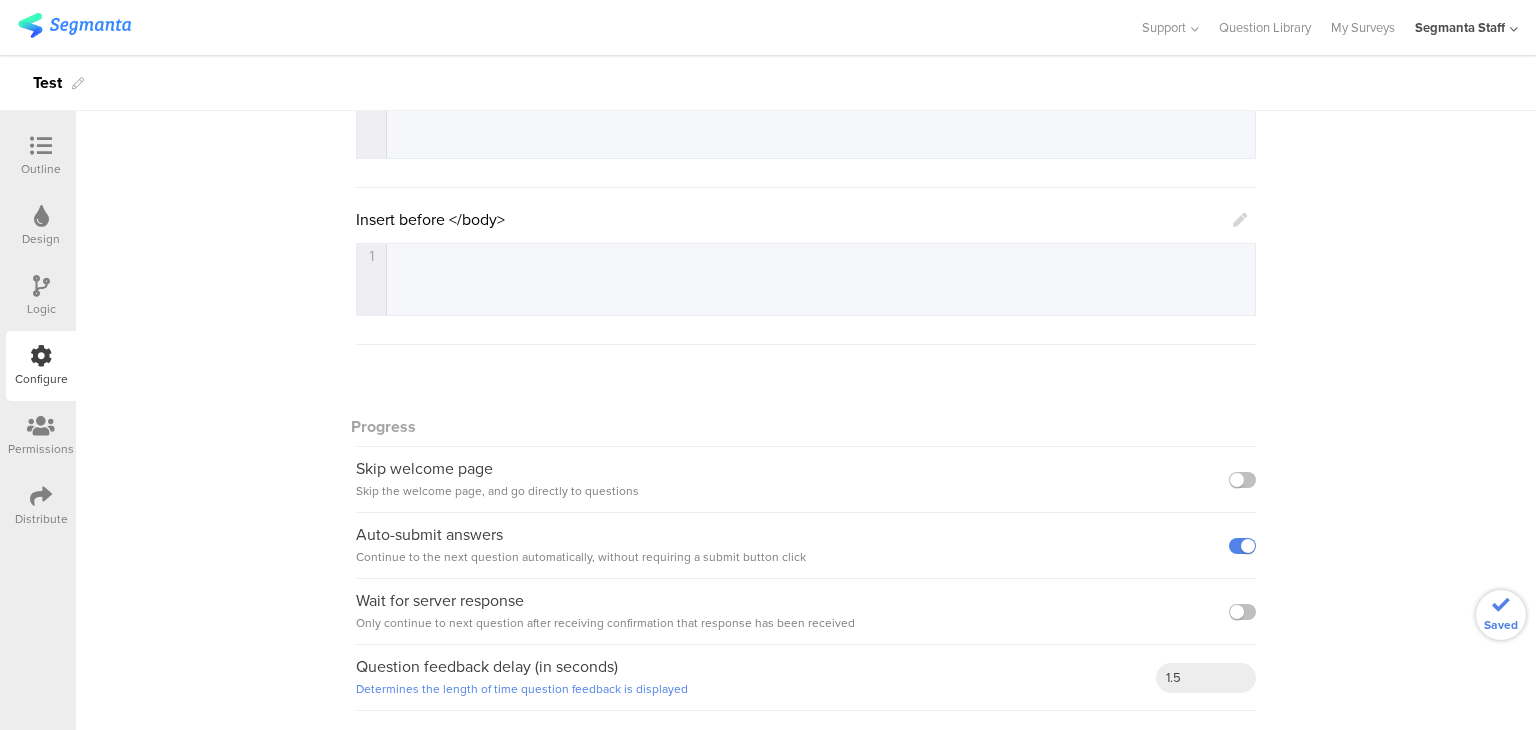 click at bounding box center (41, 496) 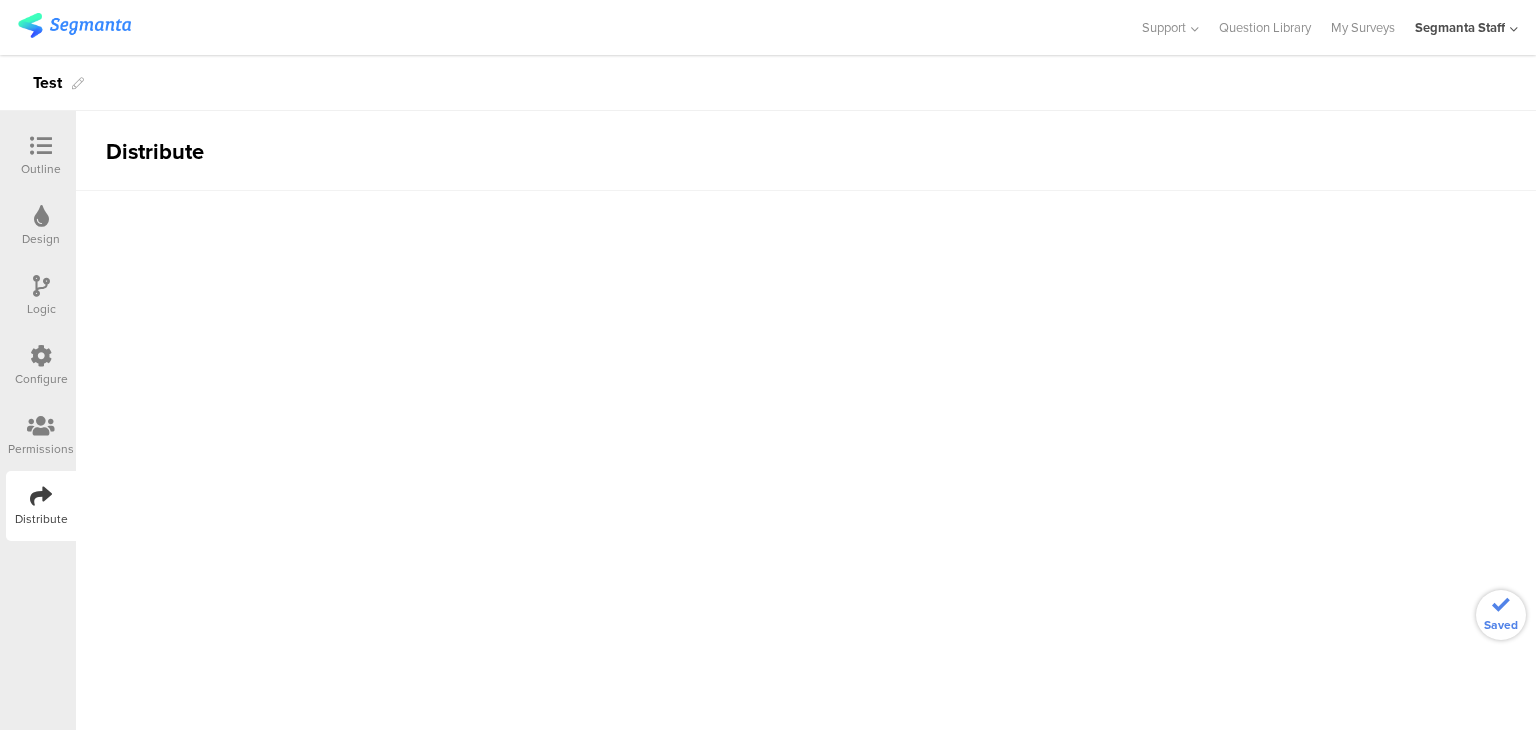 scroll, scrollTop: 0, scrollLeft: 0, axis: both 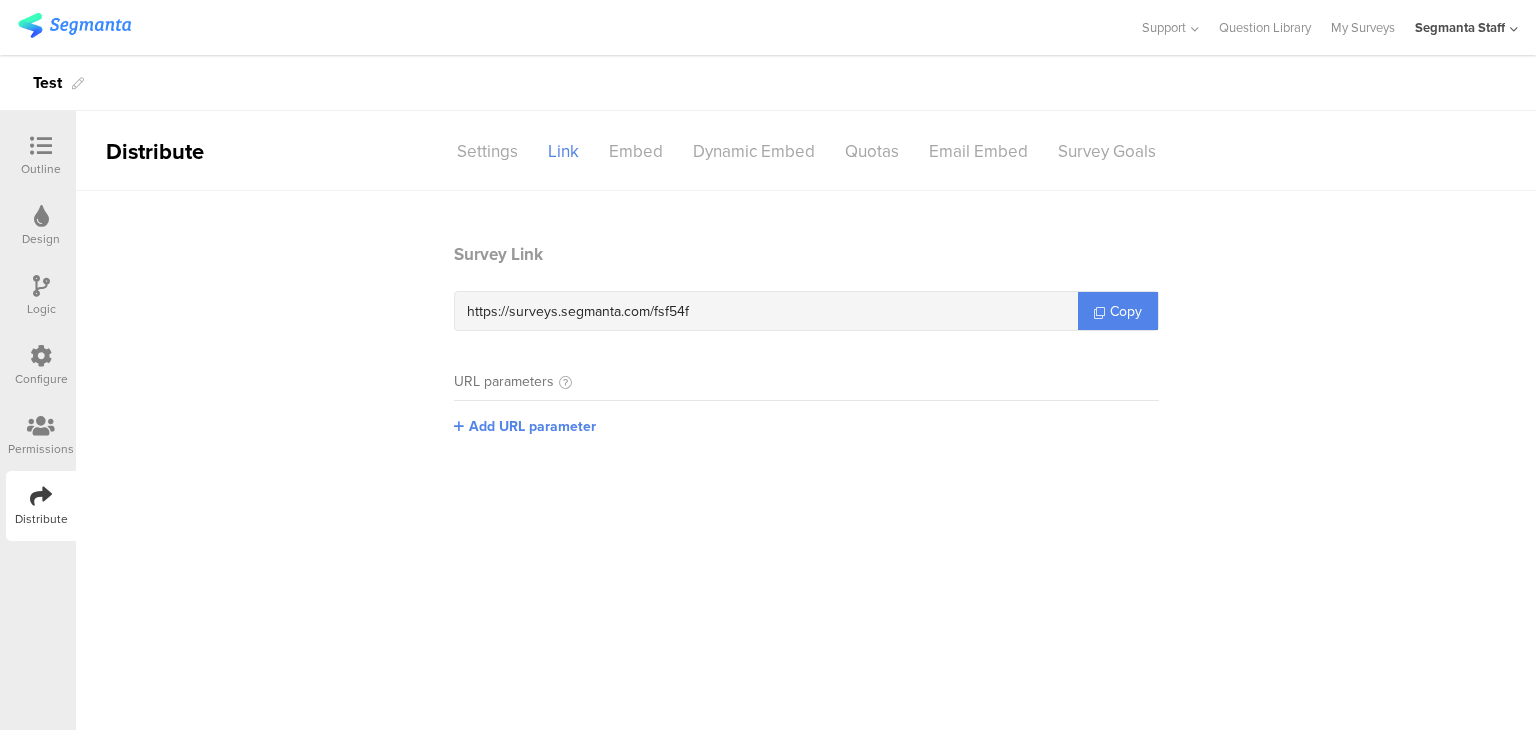 click at bounding box center [41, 147] 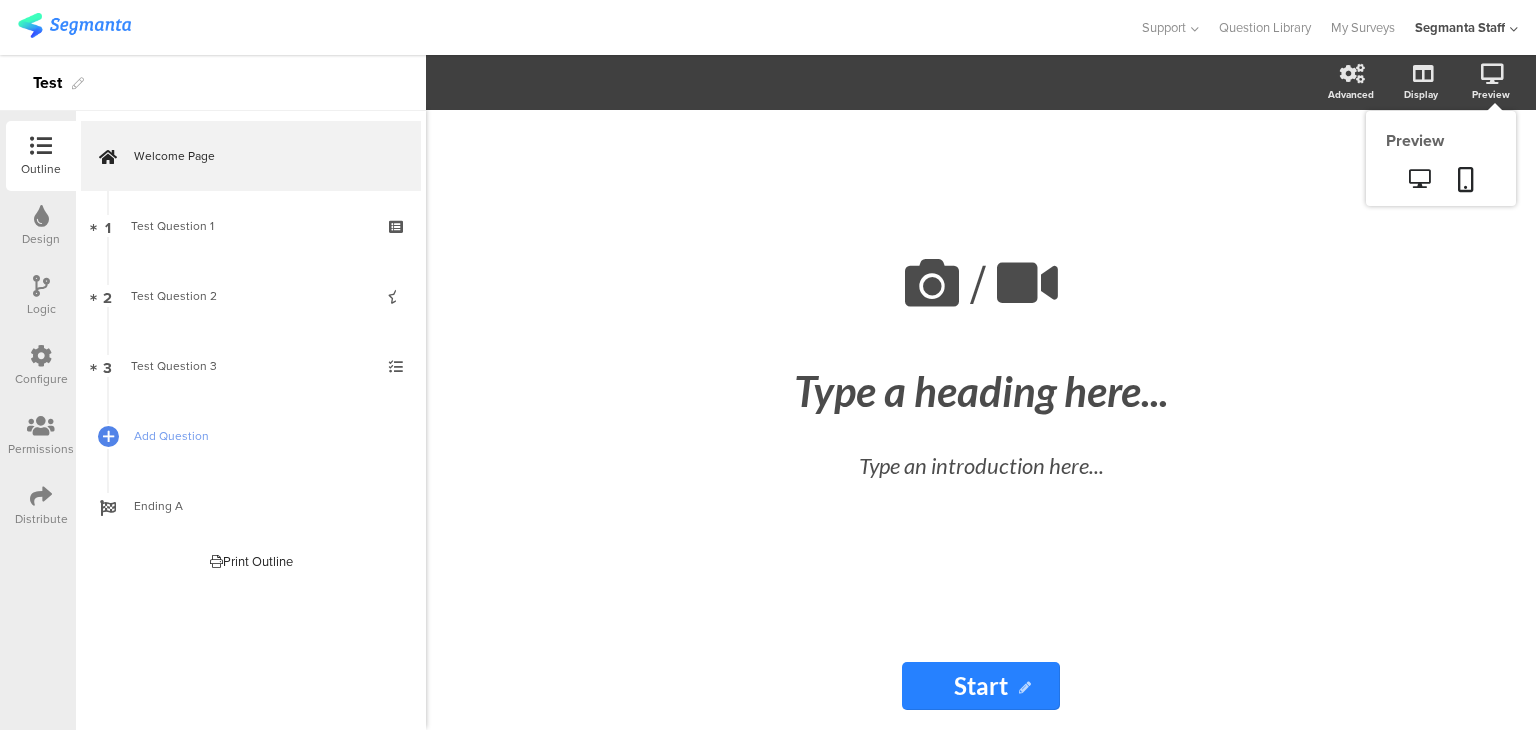 click on "Preview" at bounding box center (1351, 94) 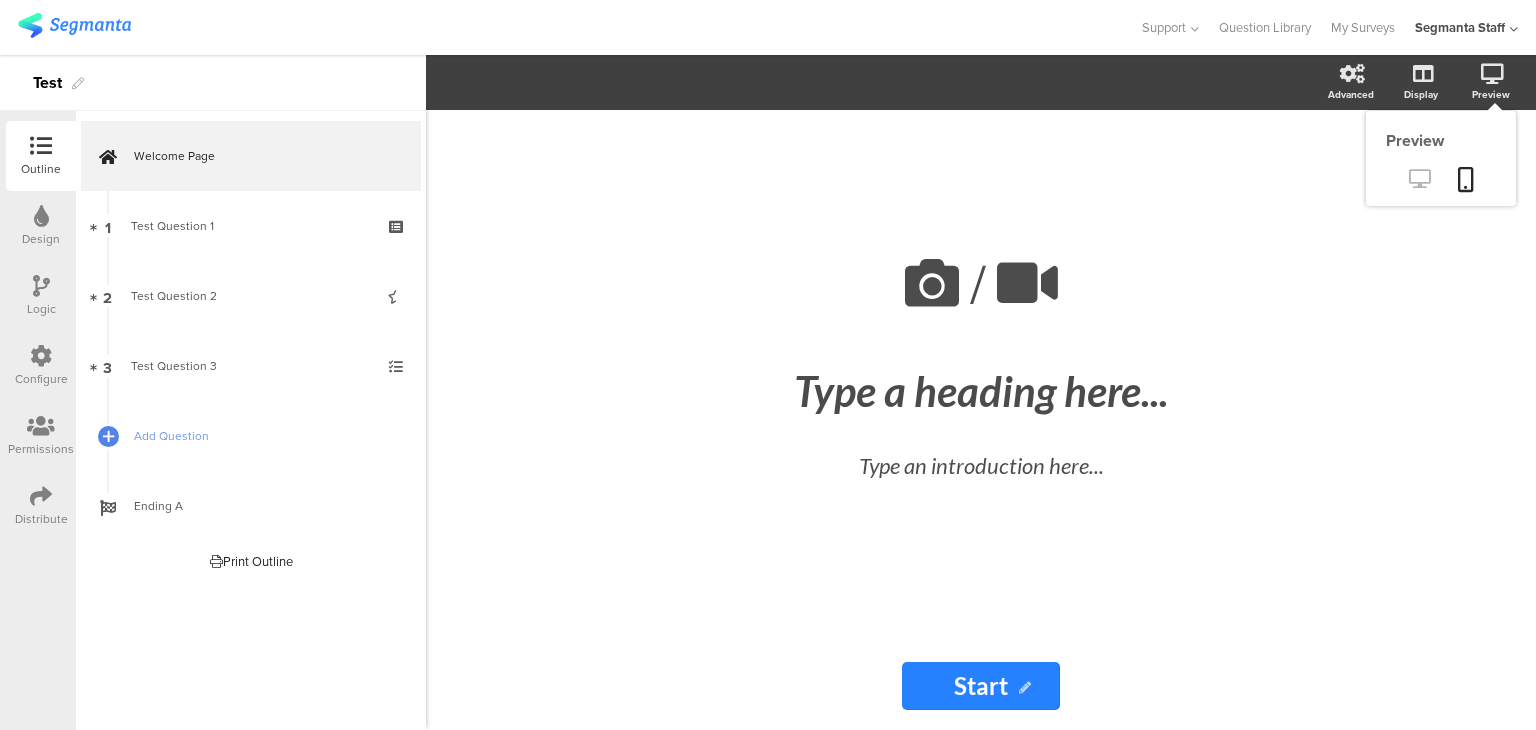 click at bounding box center (1419, 178) 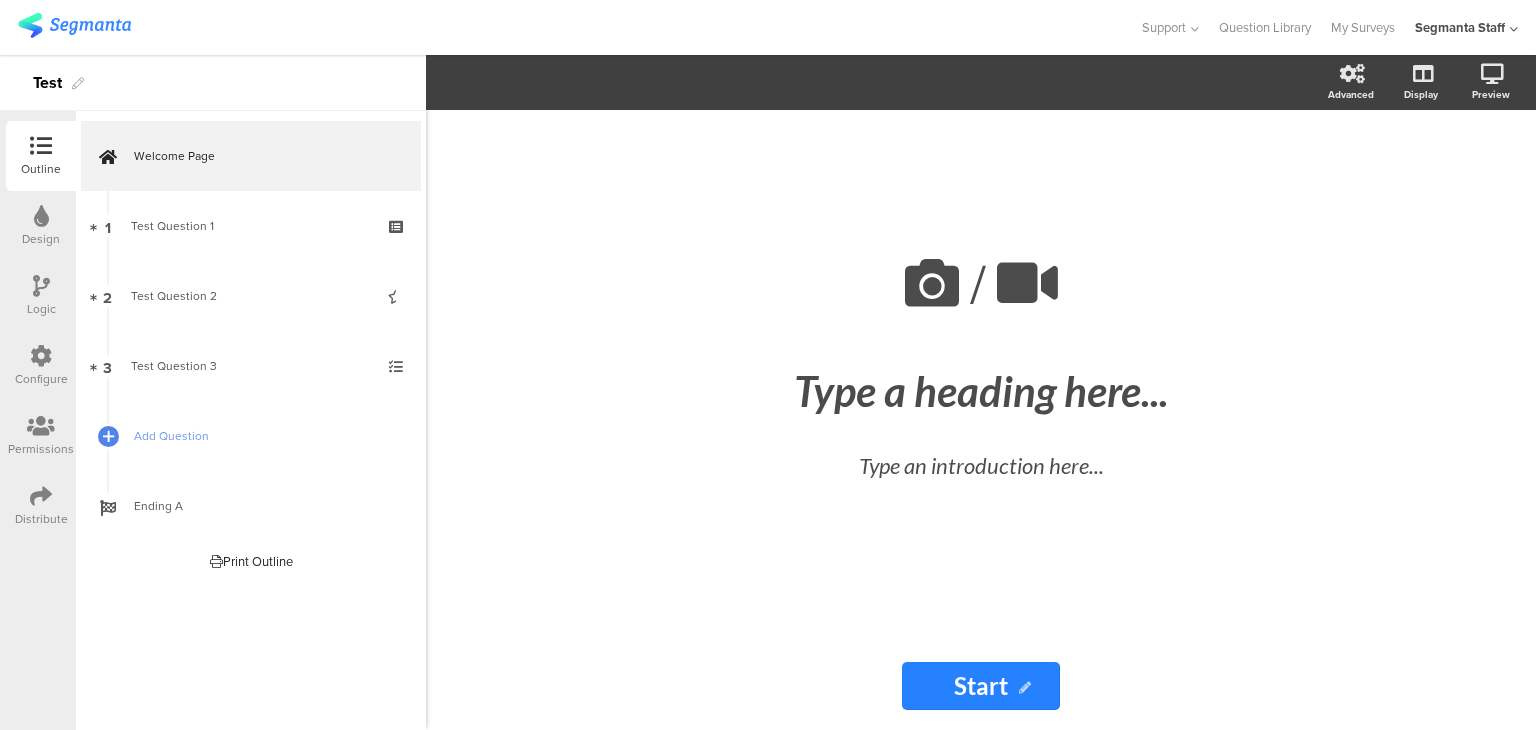 click at bounding box center [41, 496] 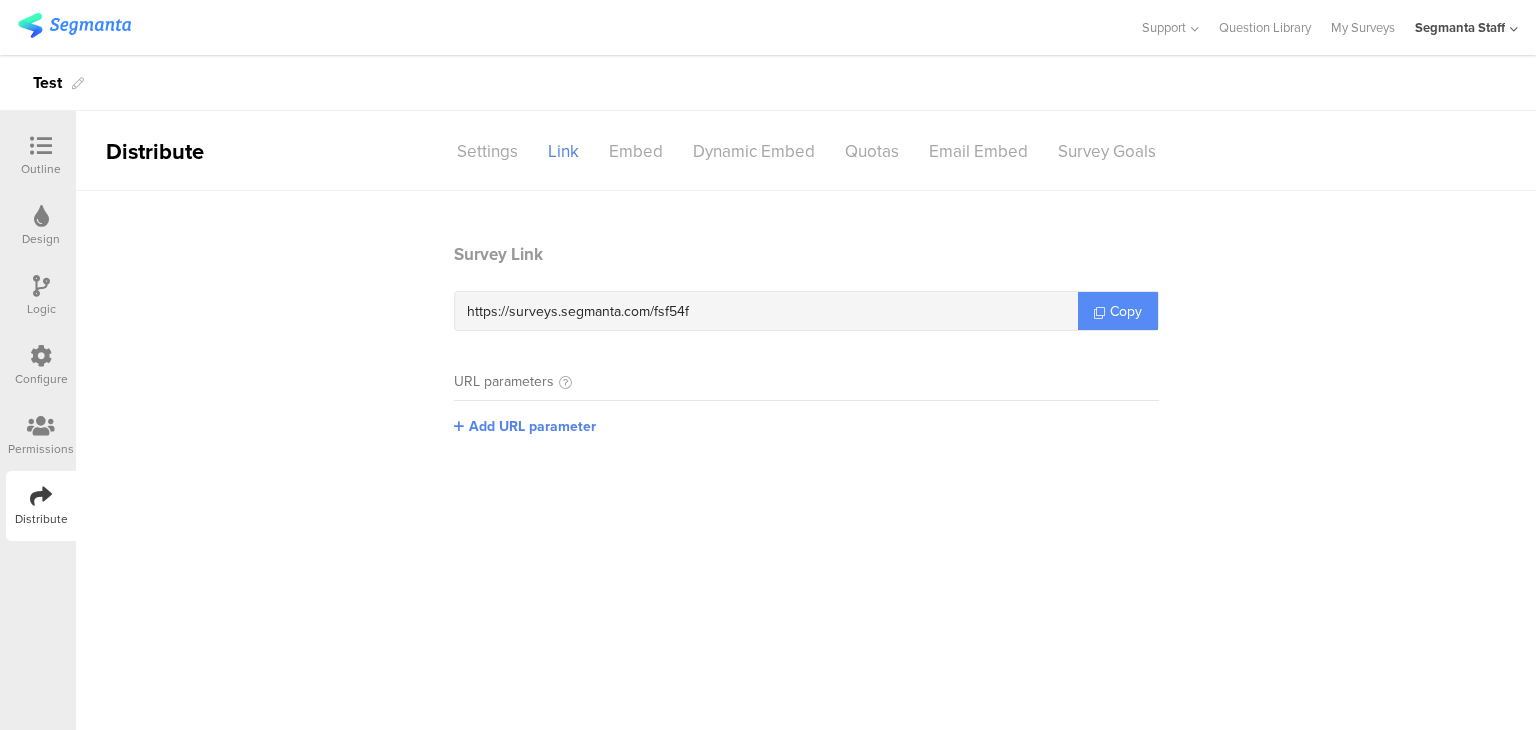 click on "Copy" at bounding box center (1126, 311) 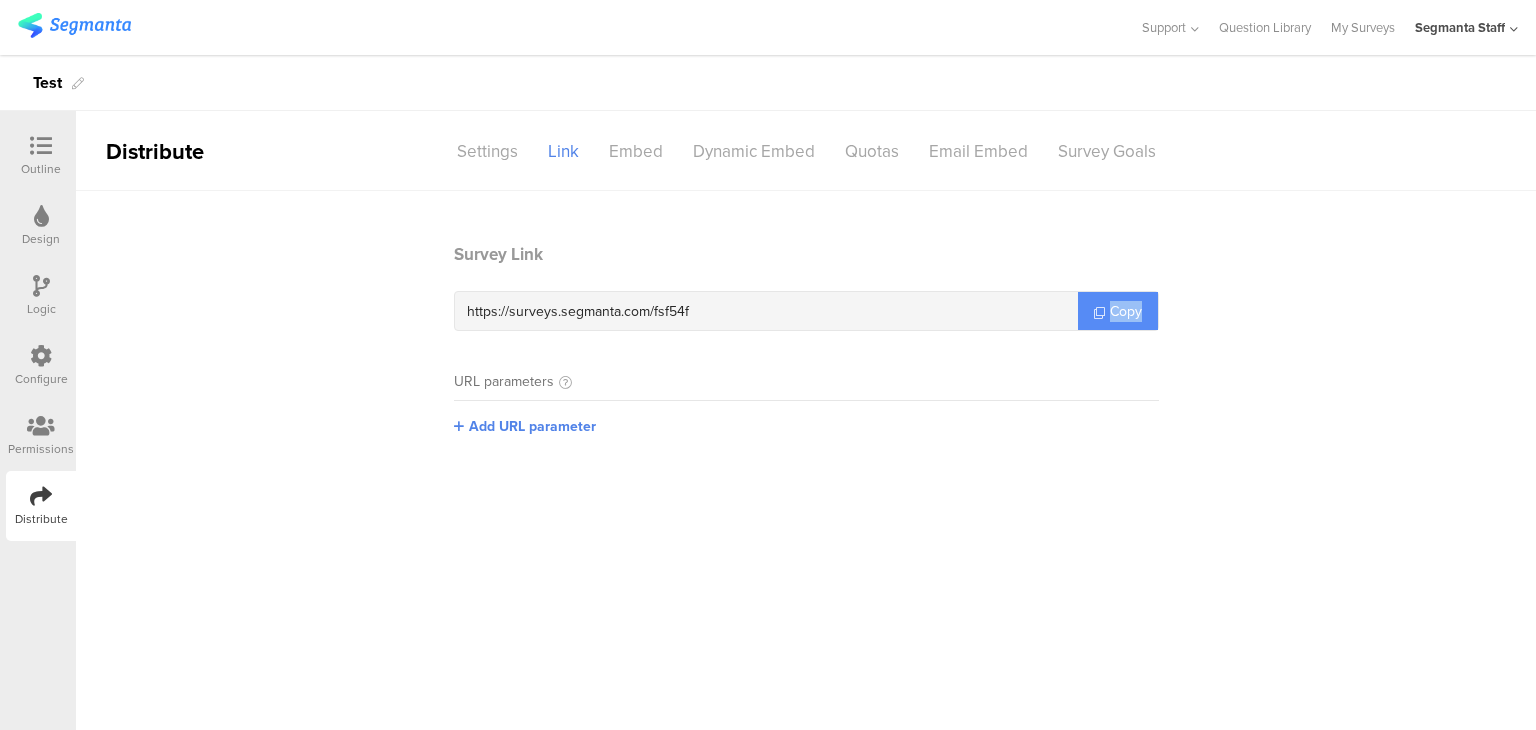 click on "Copy" at bounding box center [1126, 311] 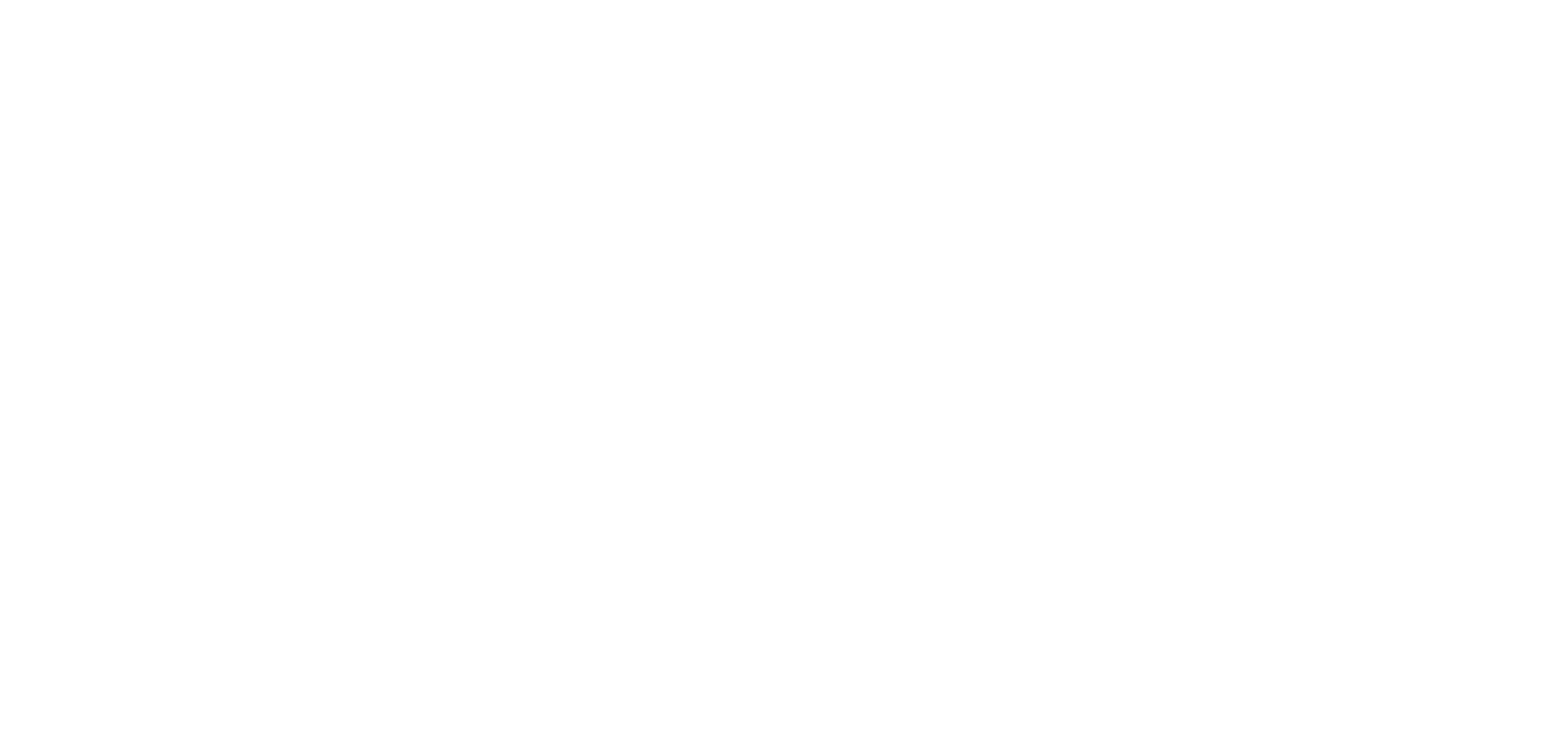 scroll, scrollTop: 0, scrollLeft: 0, axis: both 